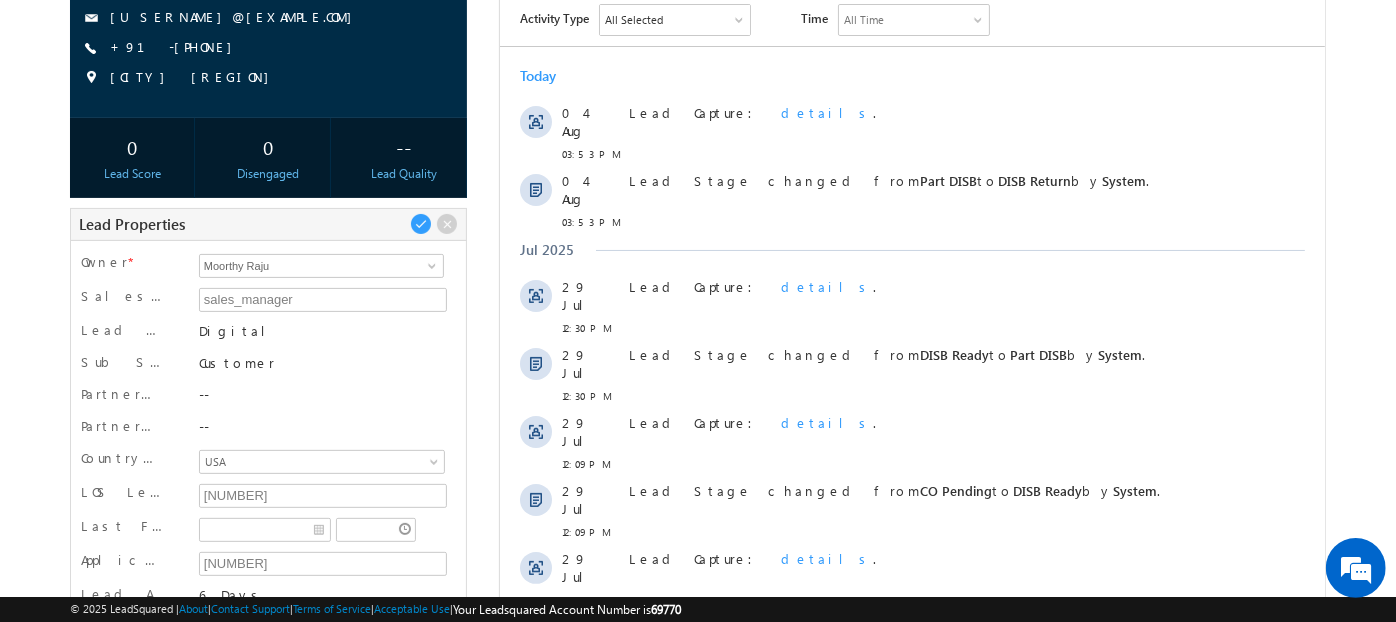 scroll, scrollTop: 0, scrollLeft: 0, axis: both 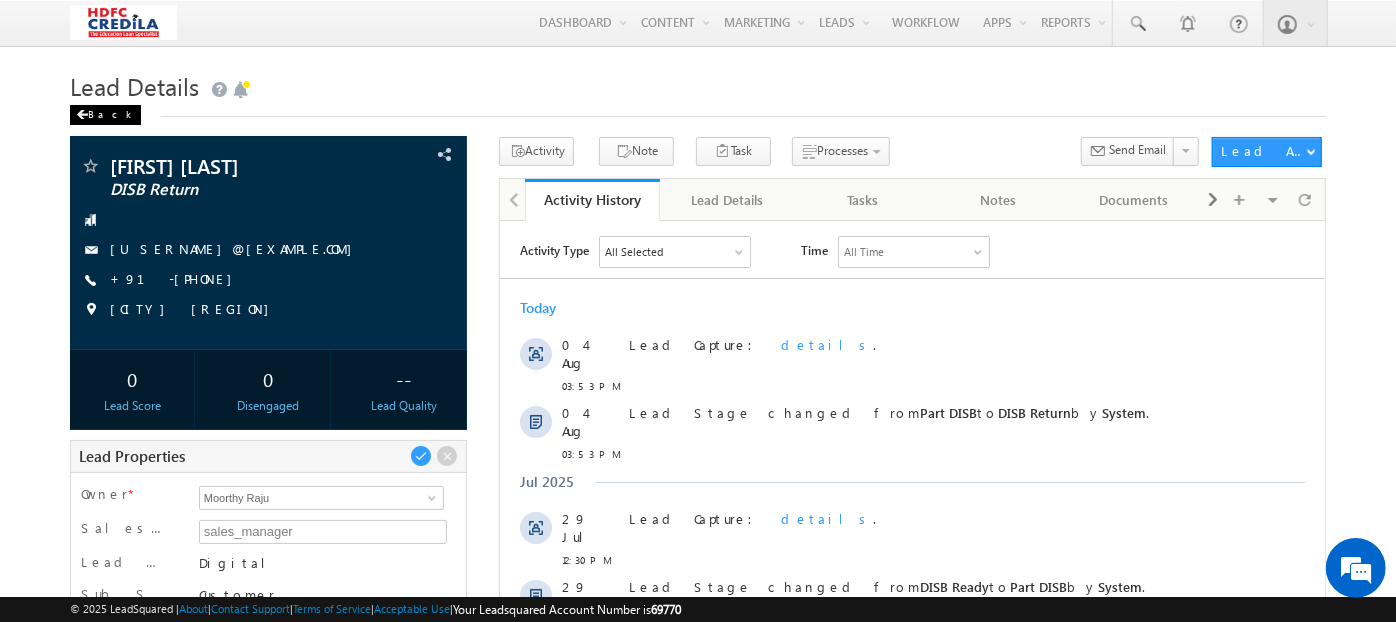 click at bounding box center (82, 115) 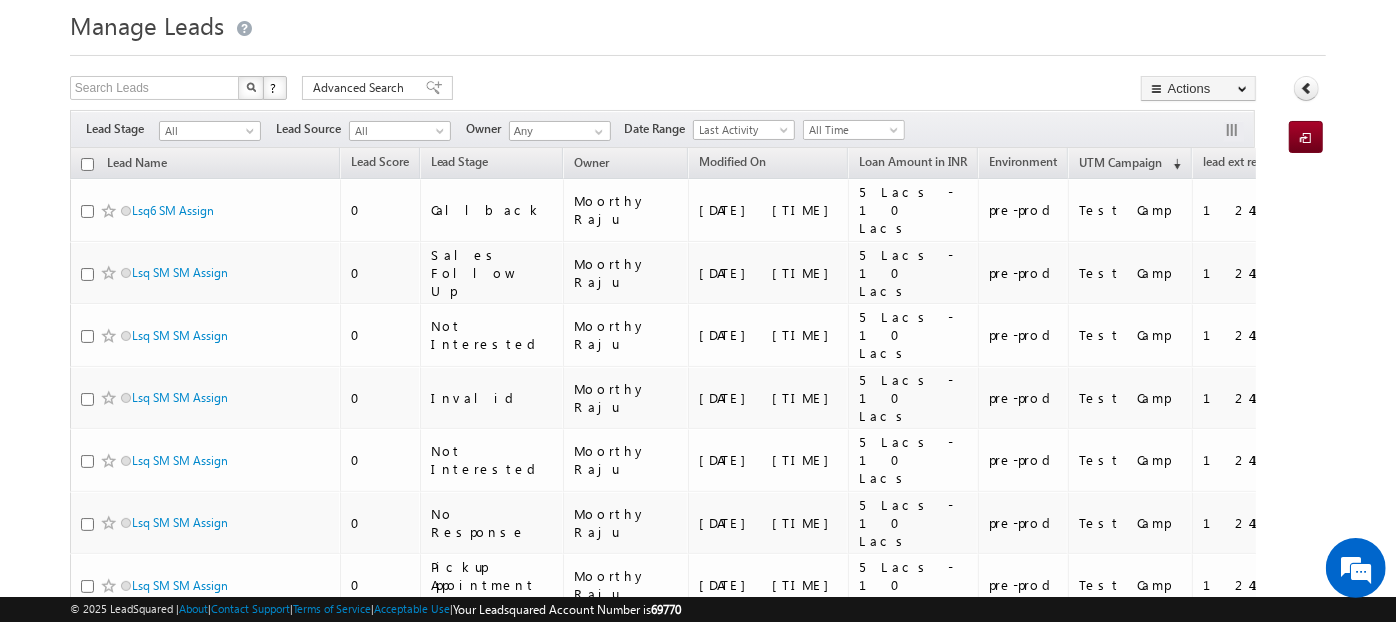 scroll, scrollTop: 62, scrollLeft: 0, axis: vertical 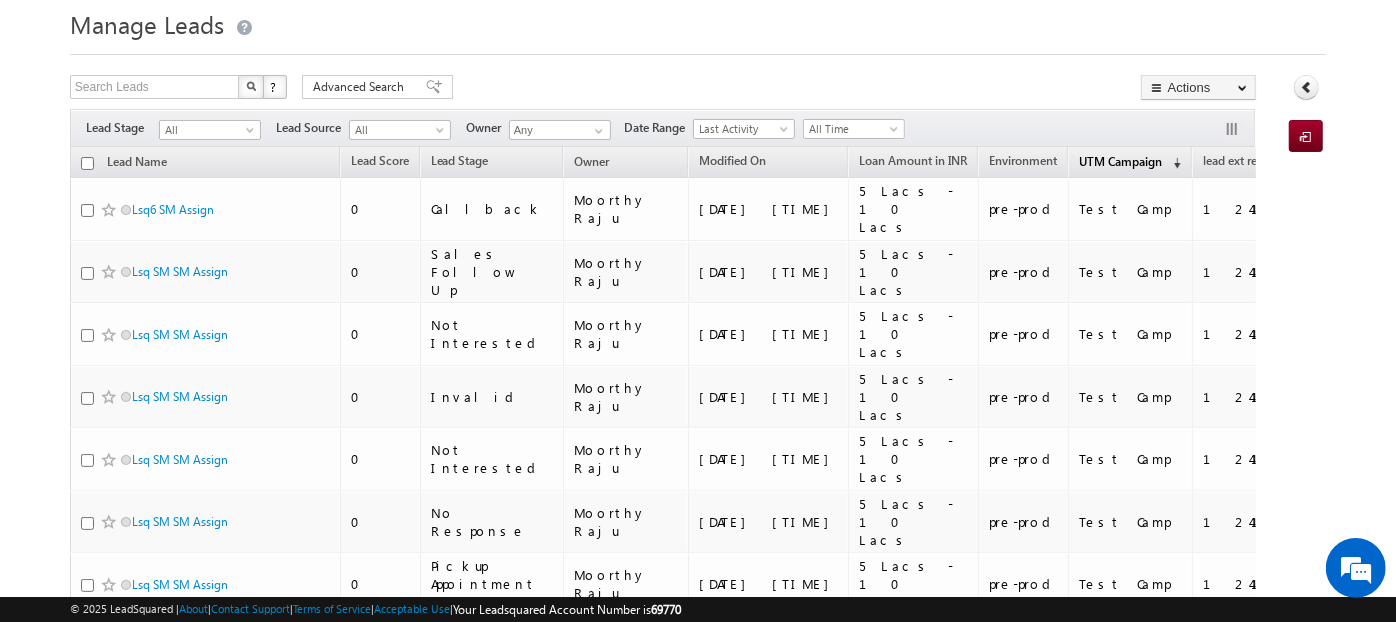 click on "(sorted descending)" at bounding box center [1173, 163] 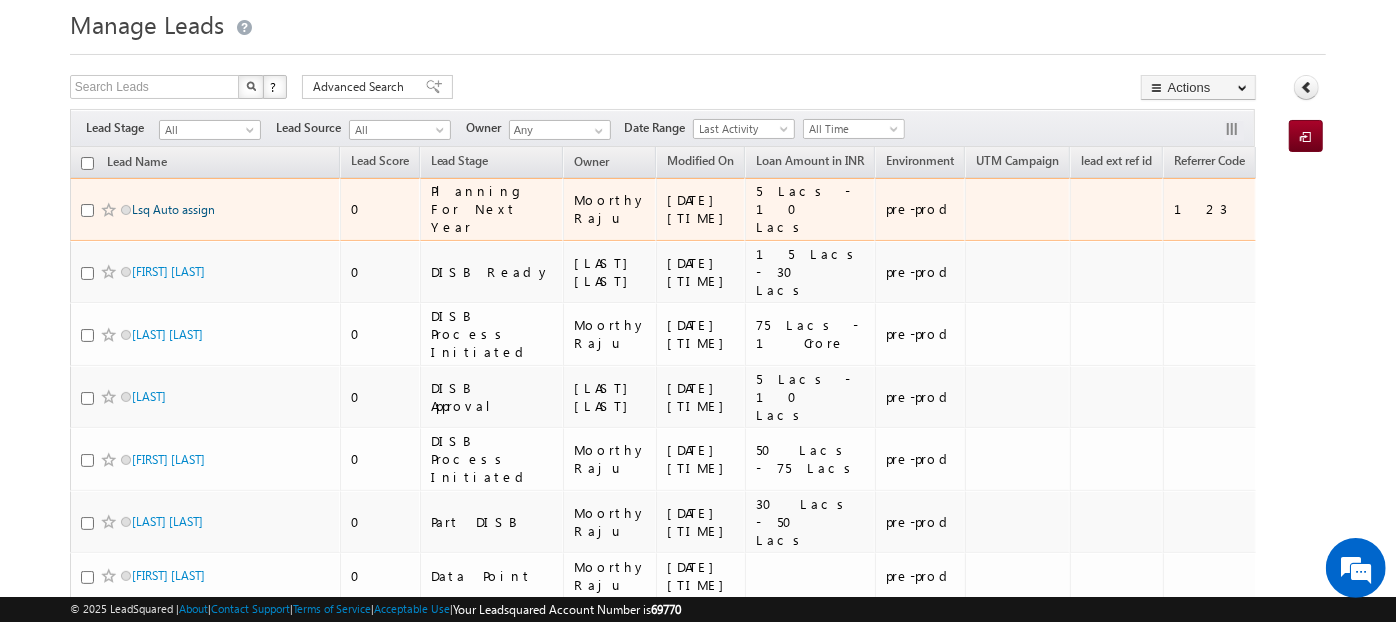 click on "Lsq Auto assign" at bounding box center [173, 209] 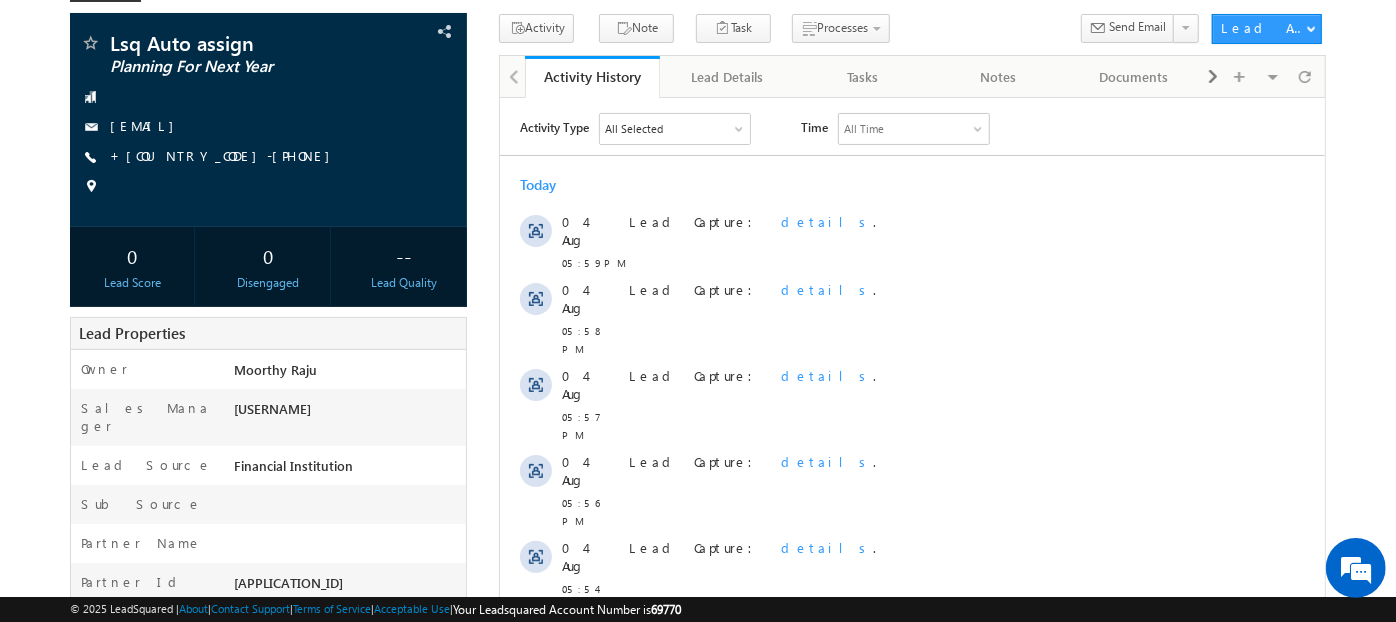 scroll, scrollTop: 135, scrollLeft: 0, axis: vertical 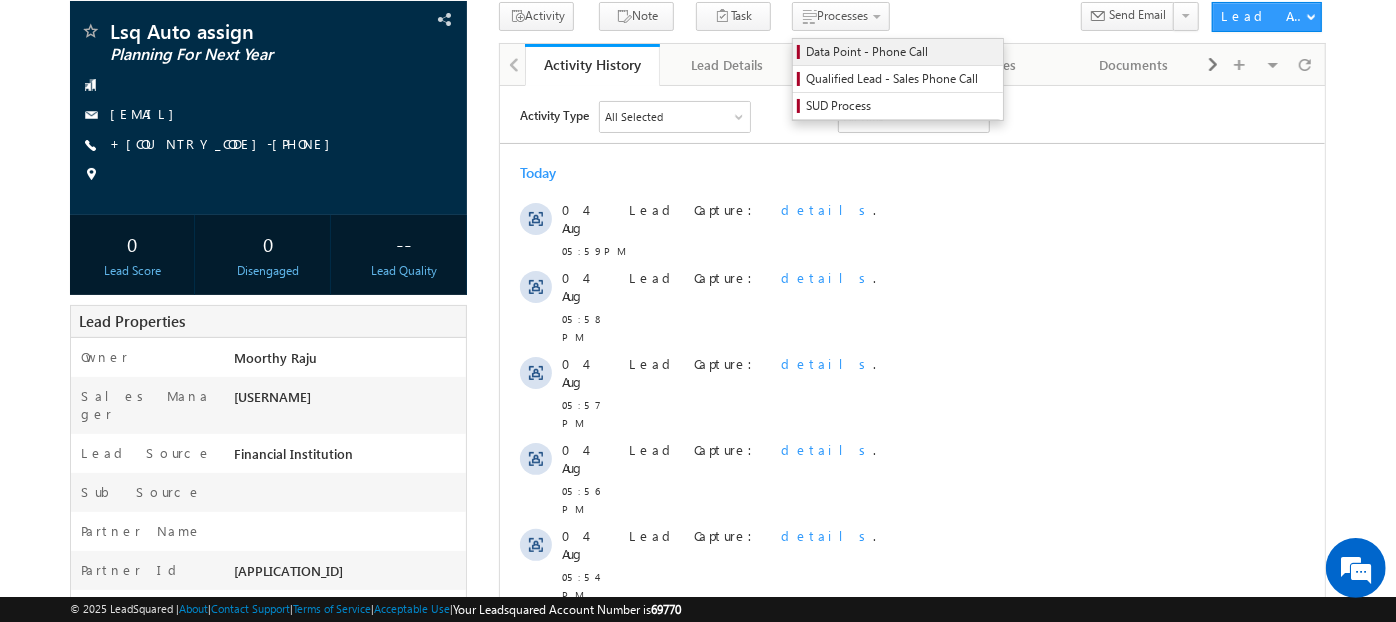click on "Data Point - Phone Call" at bounding box center (901, 52) 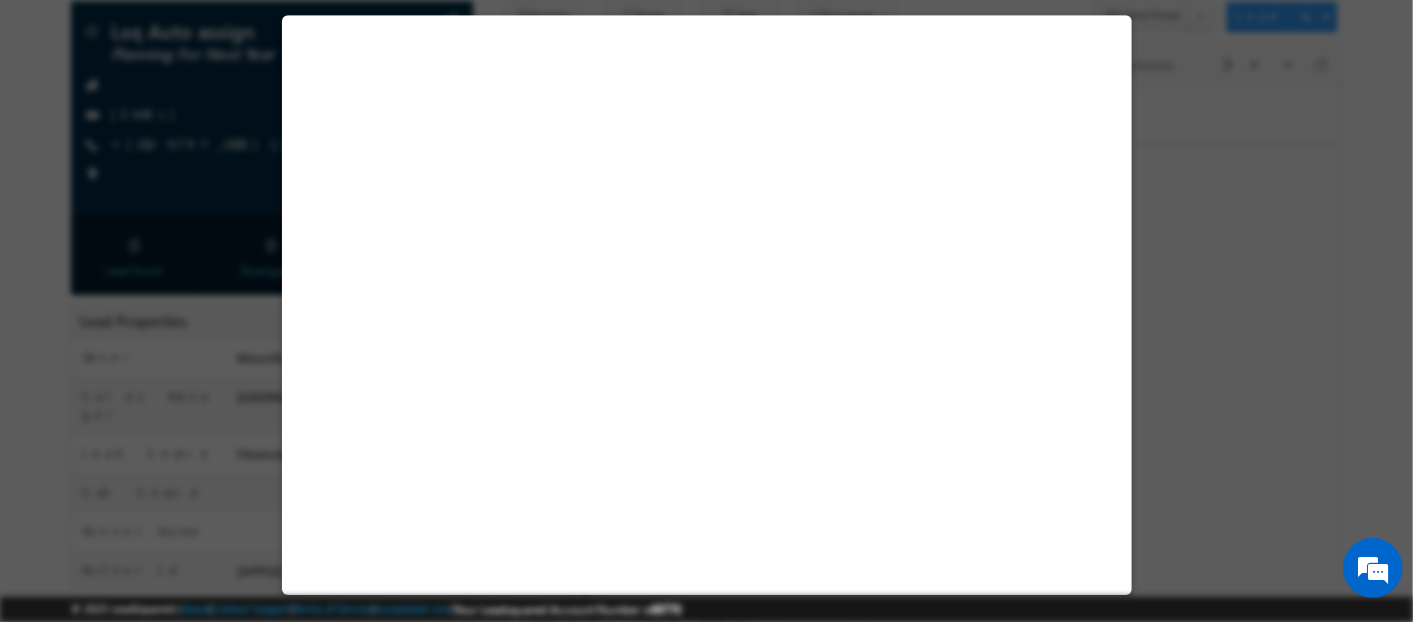 select on "5 Lacs - 10 Lacs" 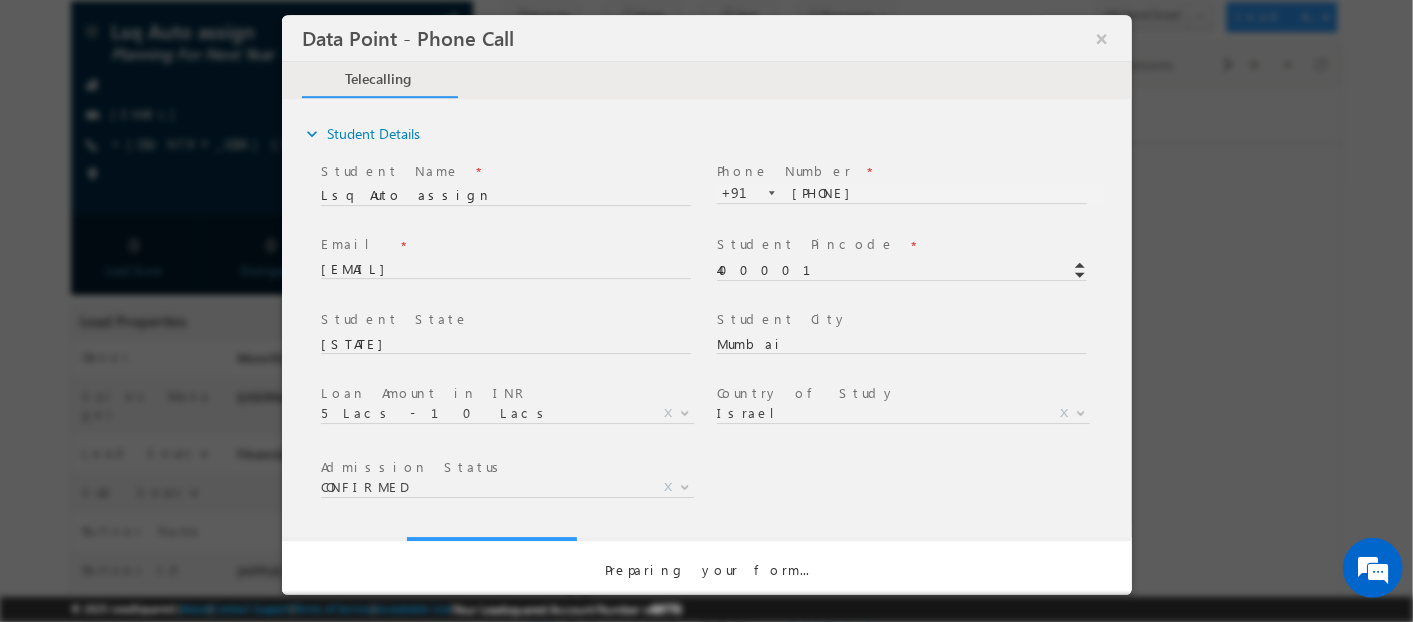 scroll, scrollTop: 0, scrollLeft: 0, axis: both 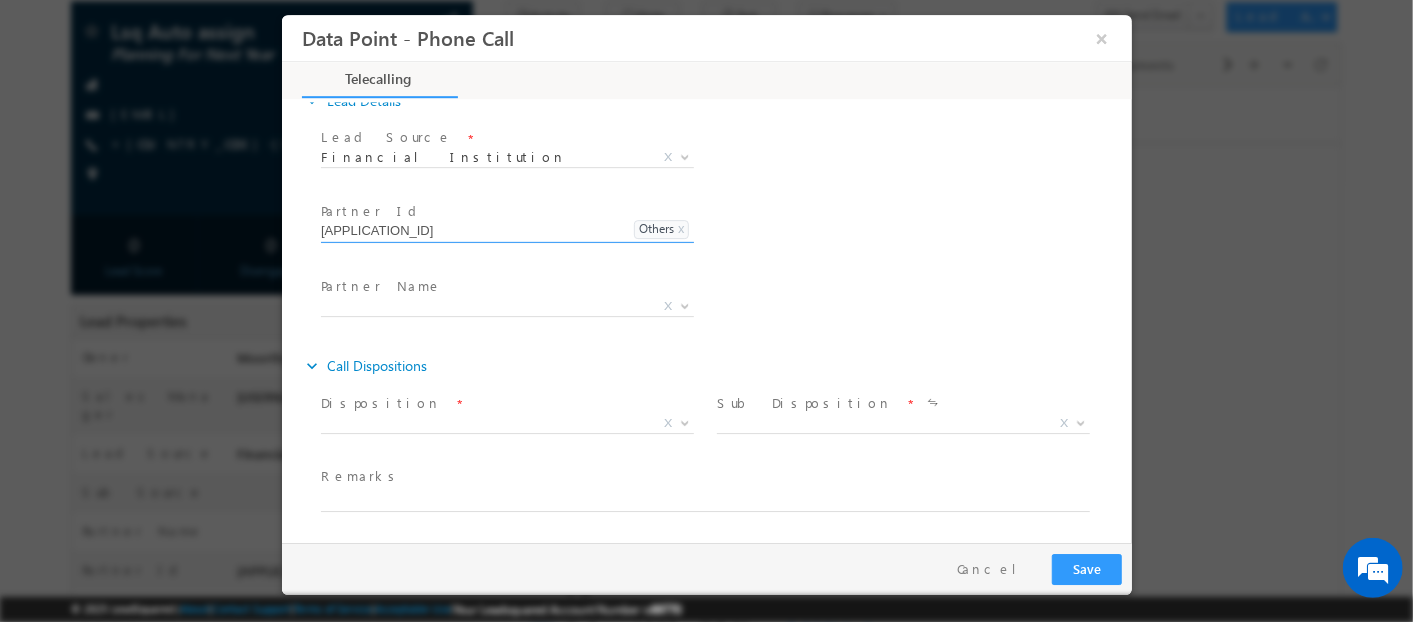 click on "Others X Others x" at bounding box center [514, 310] 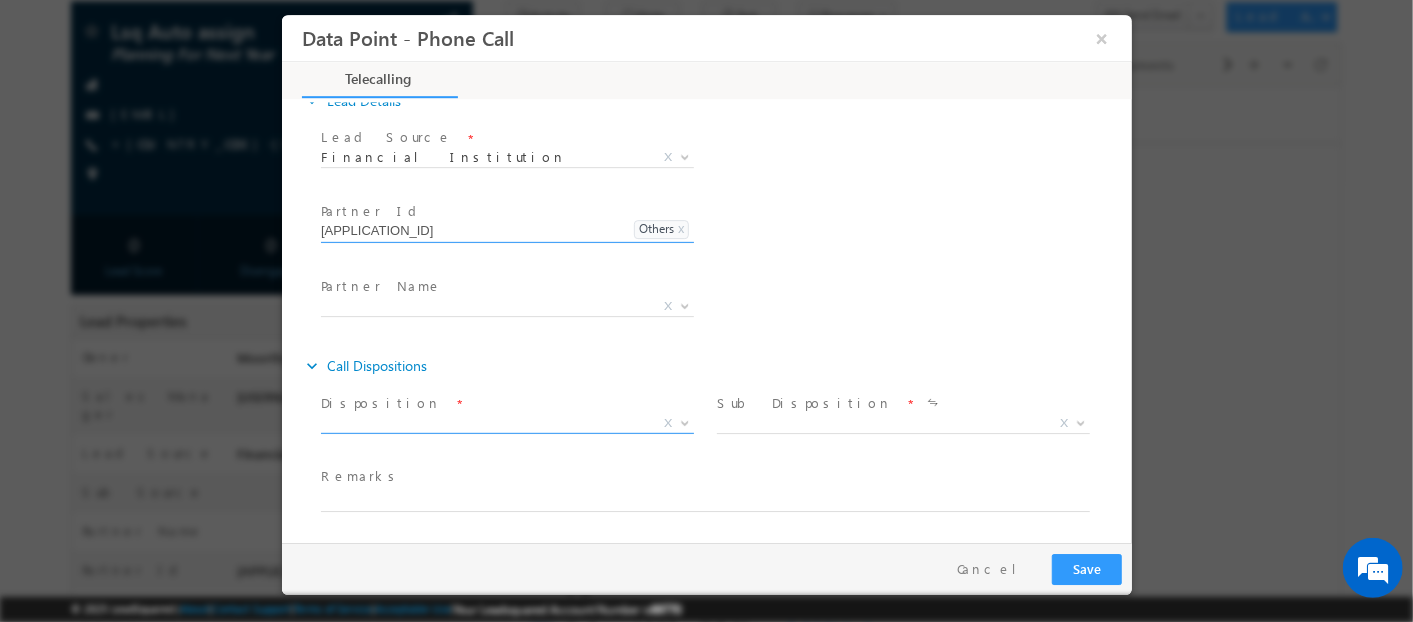 click on "X" at bounding box center [506, 424] 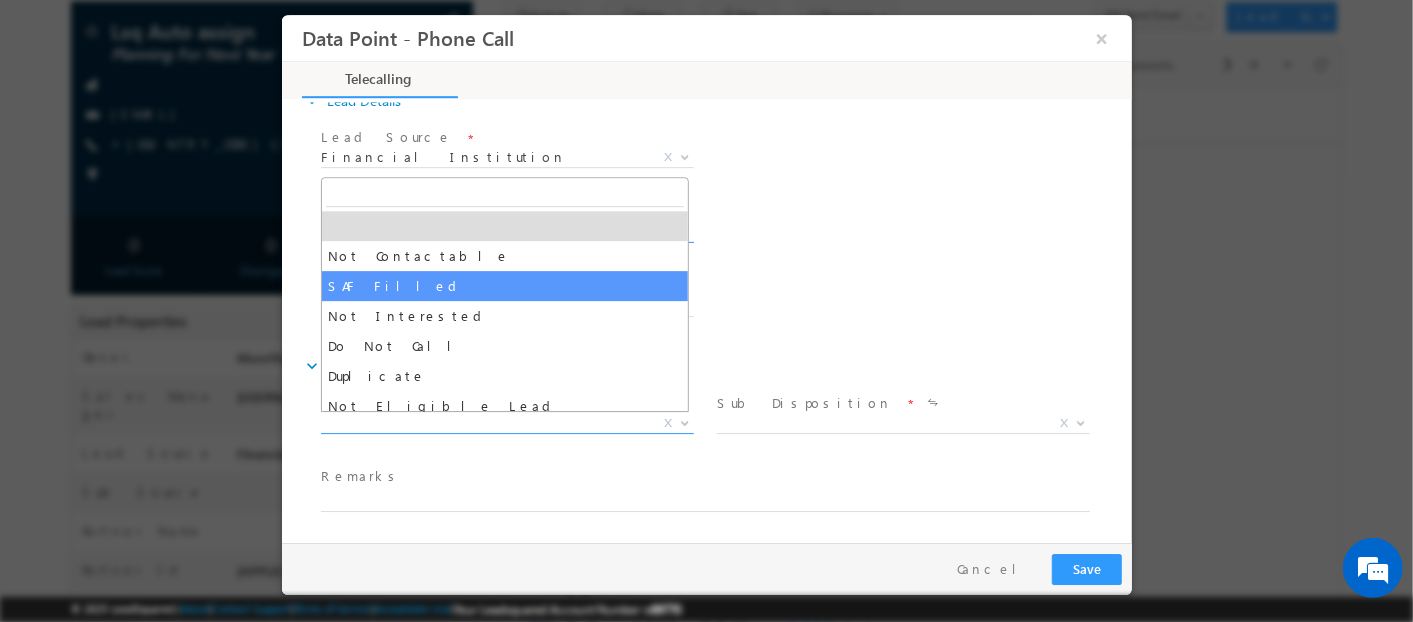 select on "SAF Filled" 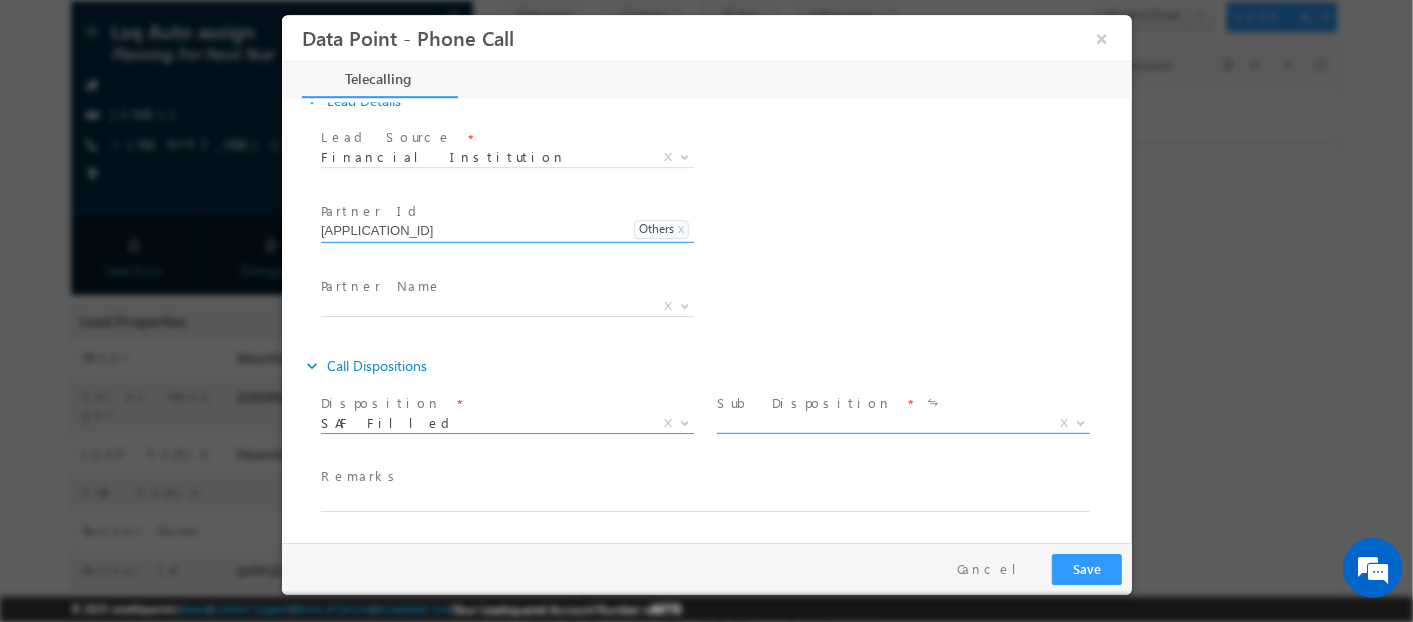 click on "X" at bounding box center (902, 424) 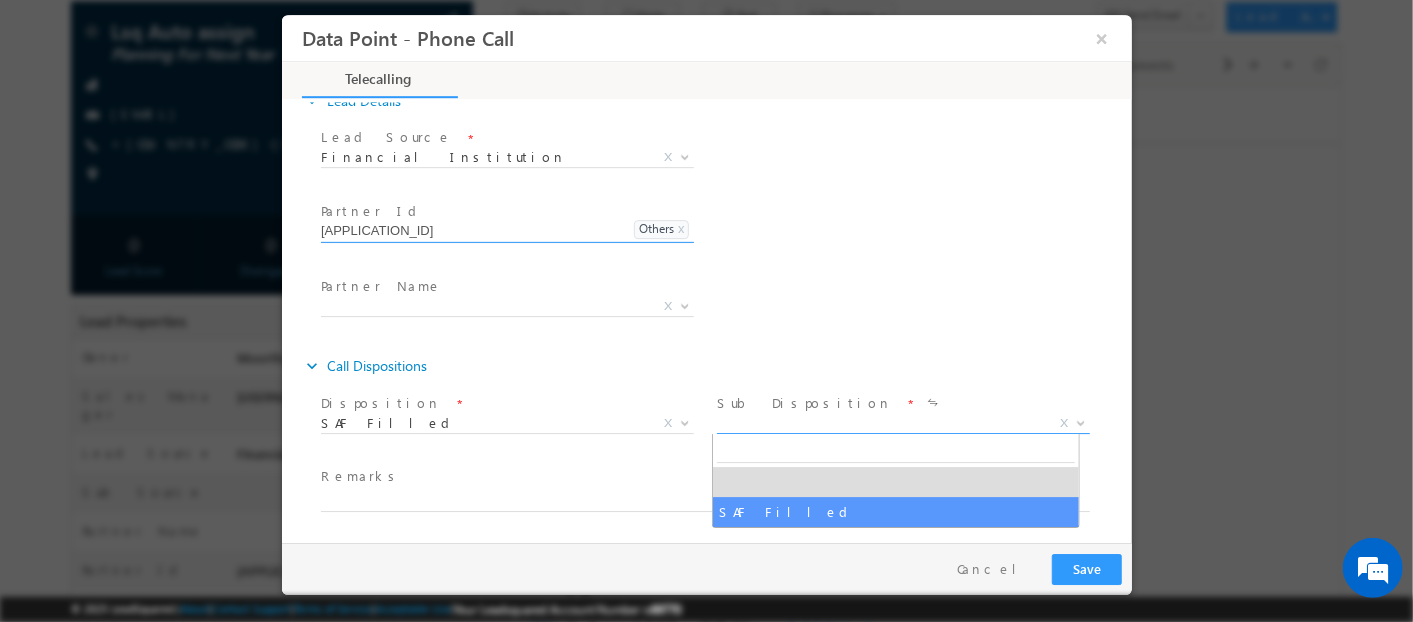 select on "SAF Filled" 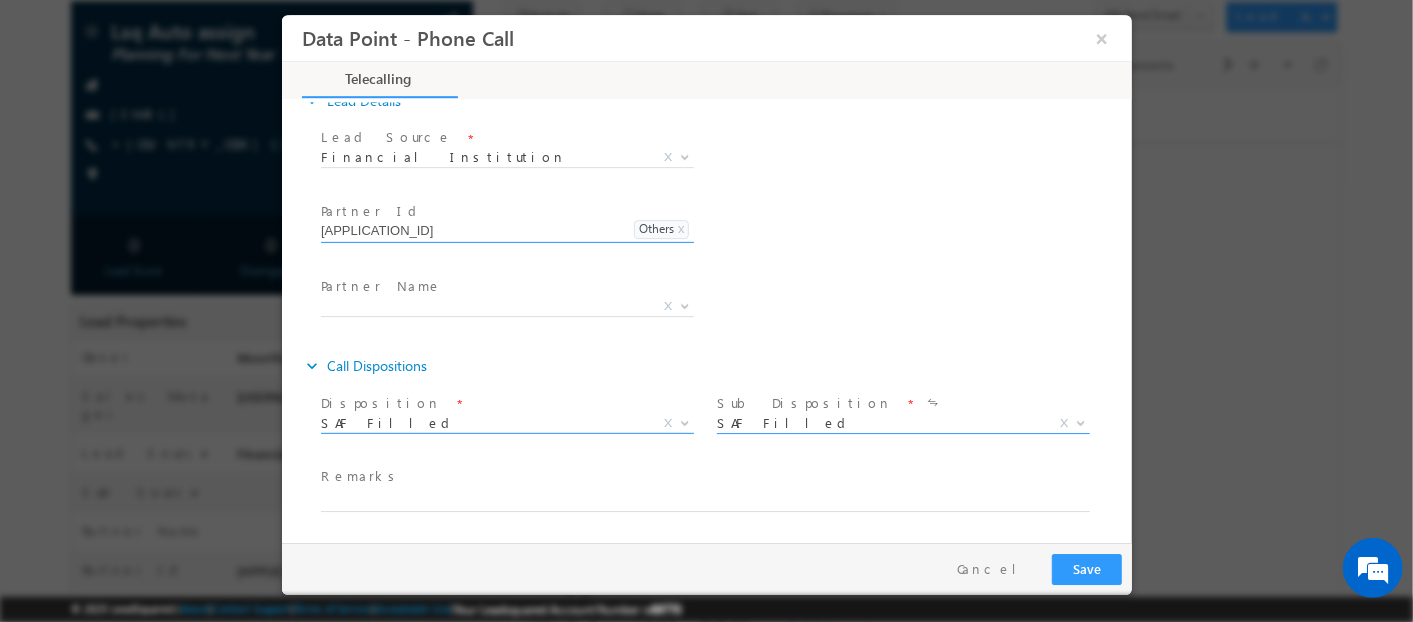 click on "Not Contactable
SAF Filled
Not Interested
Do Not Call
Duplicate
Not Eligible Lead
Planning For Next Year
Wrong Number
Language Barrier
Already In System
Complaint or Grievance
Post Disbursement
Other Loan Enquiry
Credila Representative
SAF Filled X" at bounding box center (514, 427) 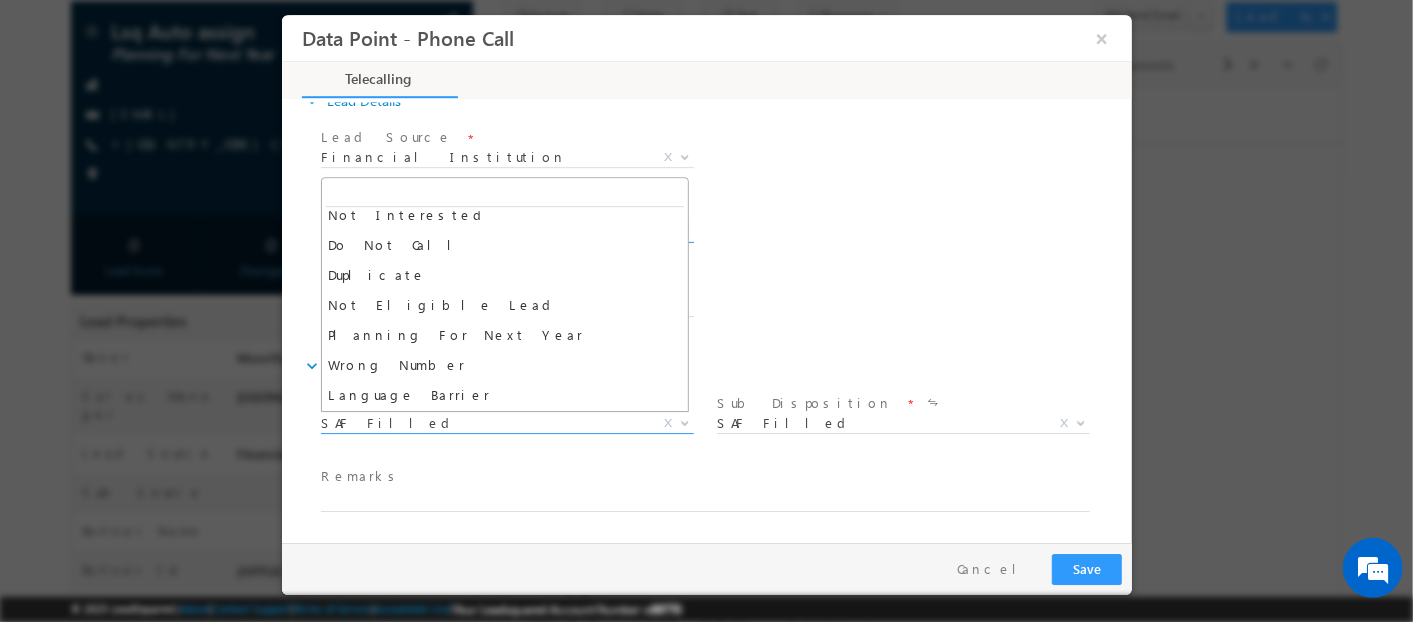 scroll, scrollTop: 0, scrollLeft: 0, axis: both 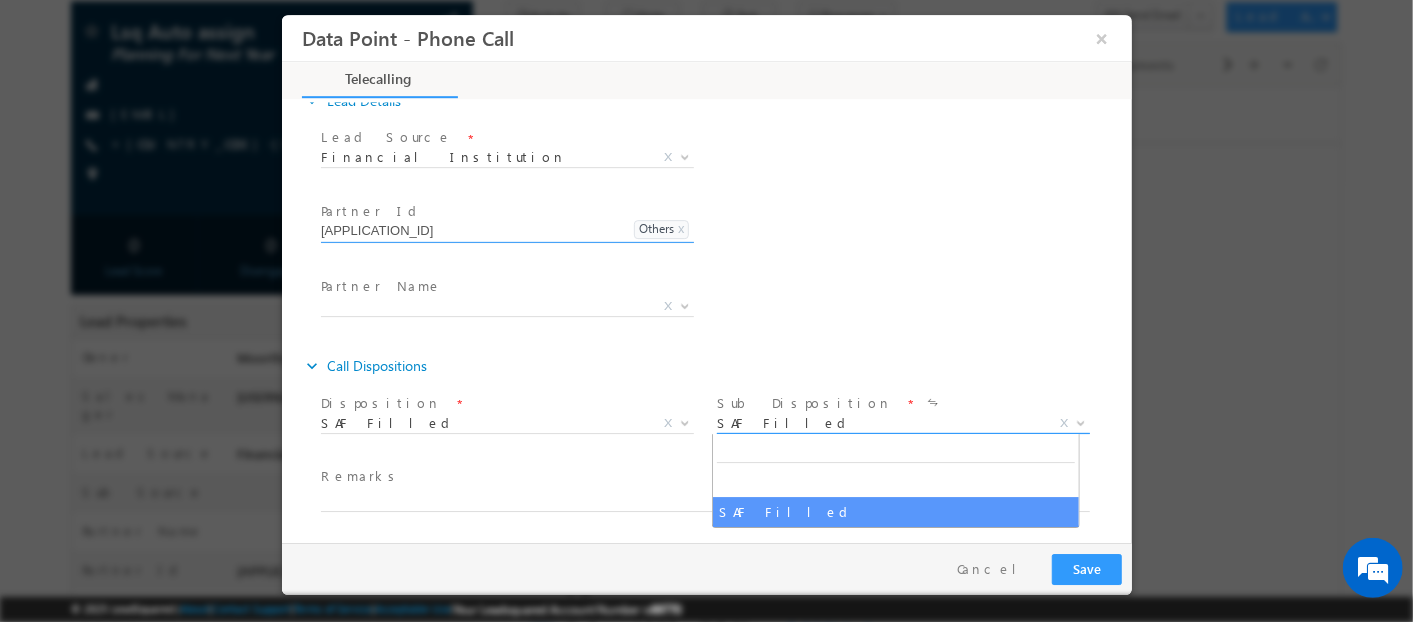 click on "SAF Filled" at bounding box center [878, 423] 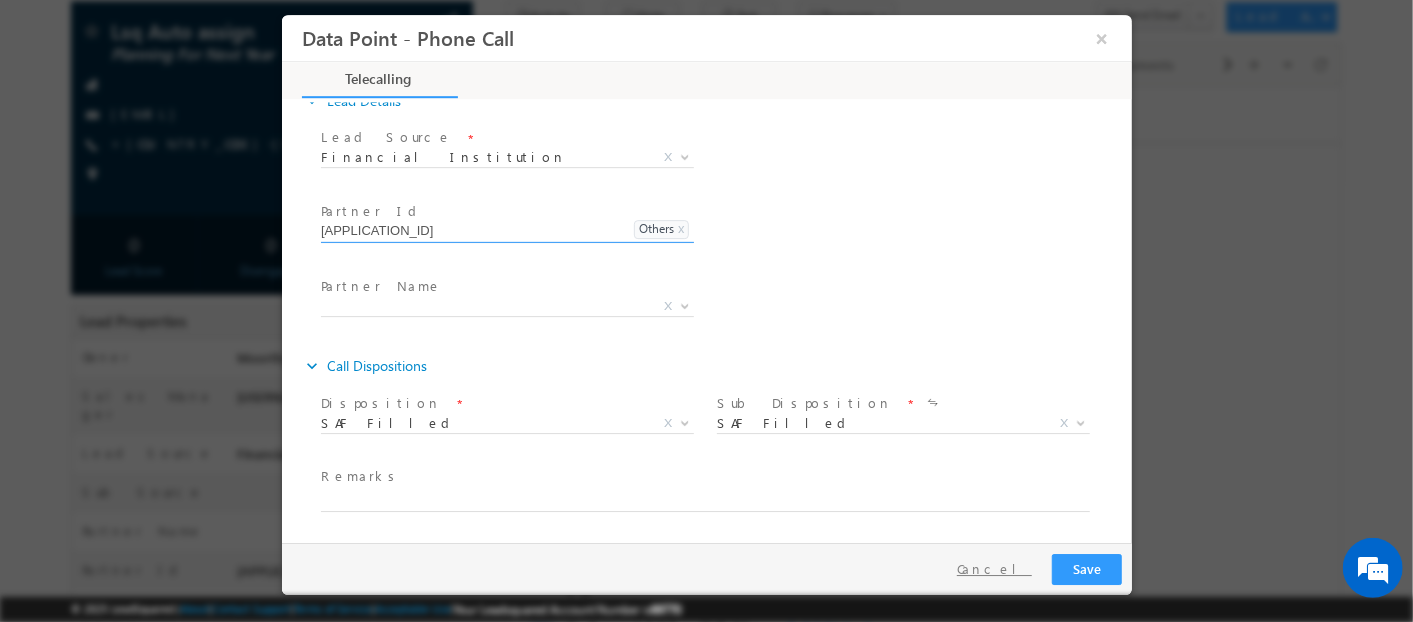click on "Cancel" at bounding box center [993, 569] 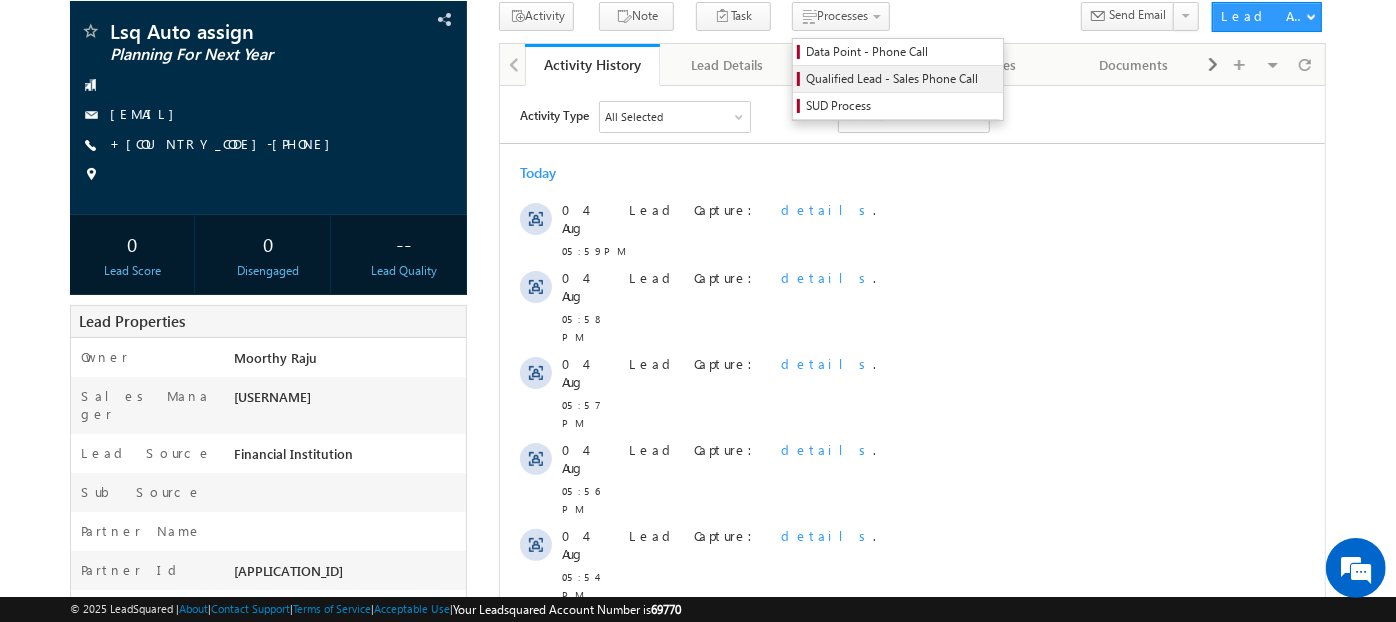 click on "Qualified Lead - Sales Phone Call" at bounding box center (901, 79) 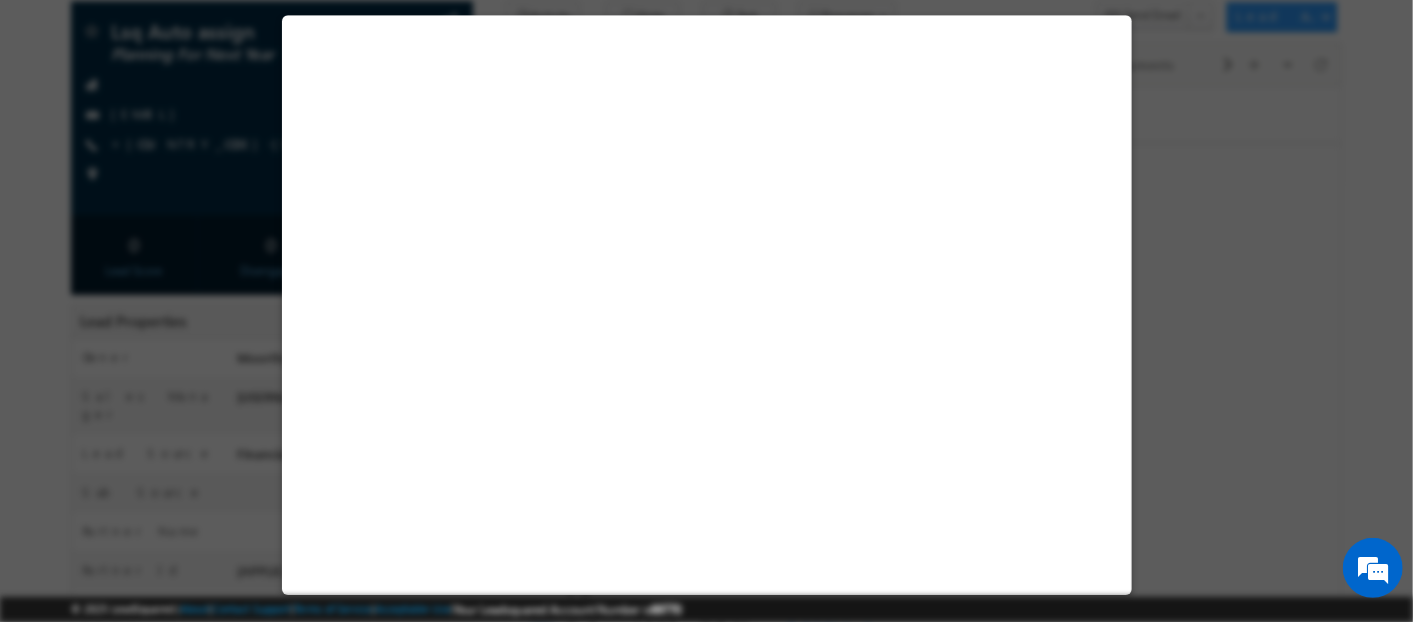 select on "5 Lacs - 10 Lacs" 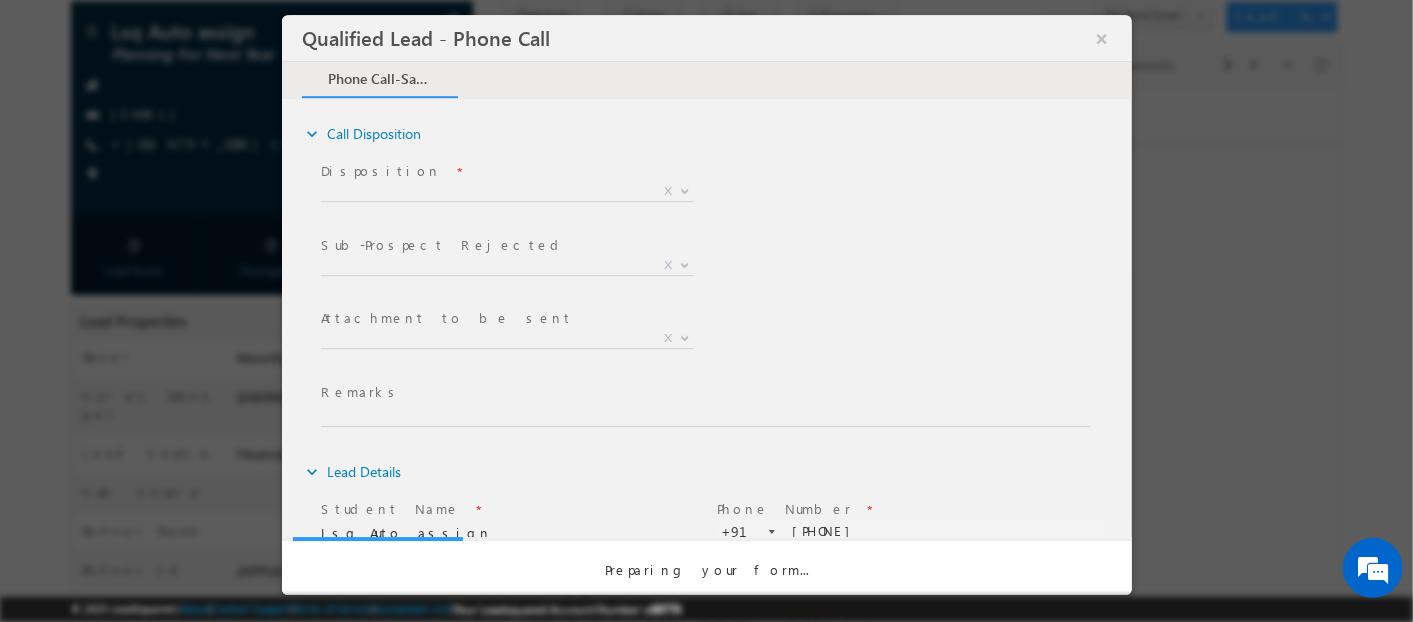 scroll, scrollTop: 0, scrollLeft: 0, axis: both 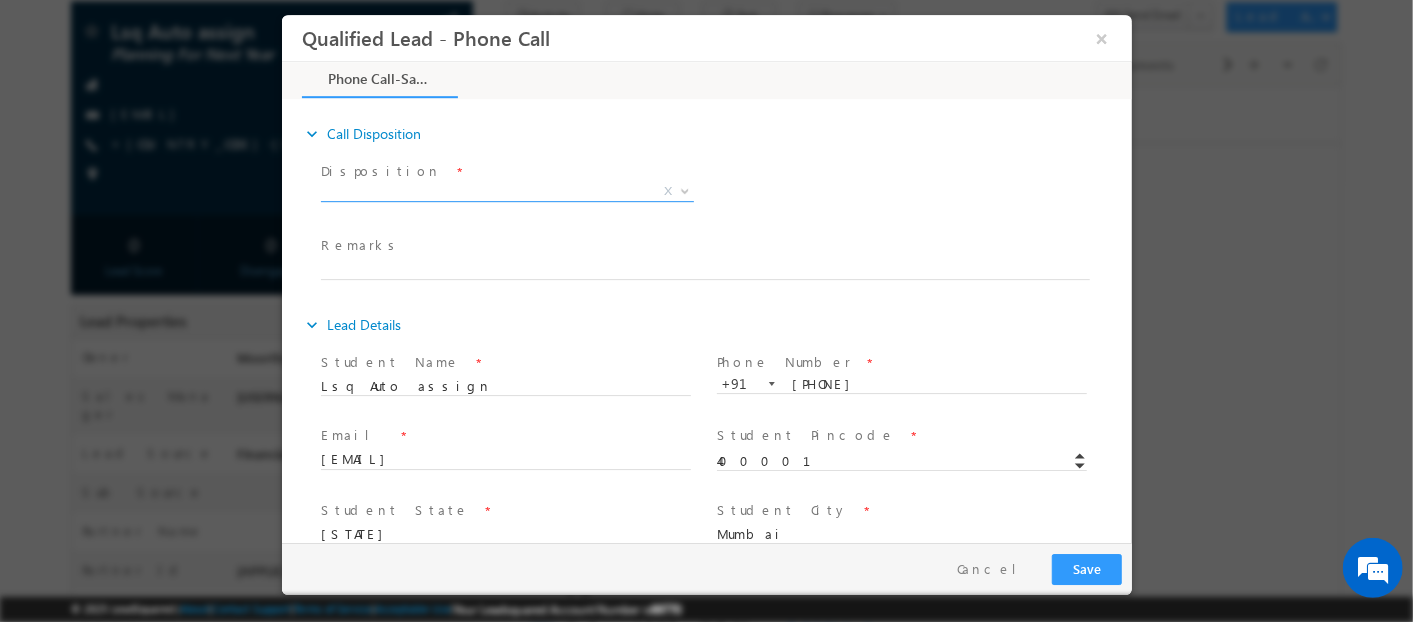 click on "X" at bounding box center (506, 192) 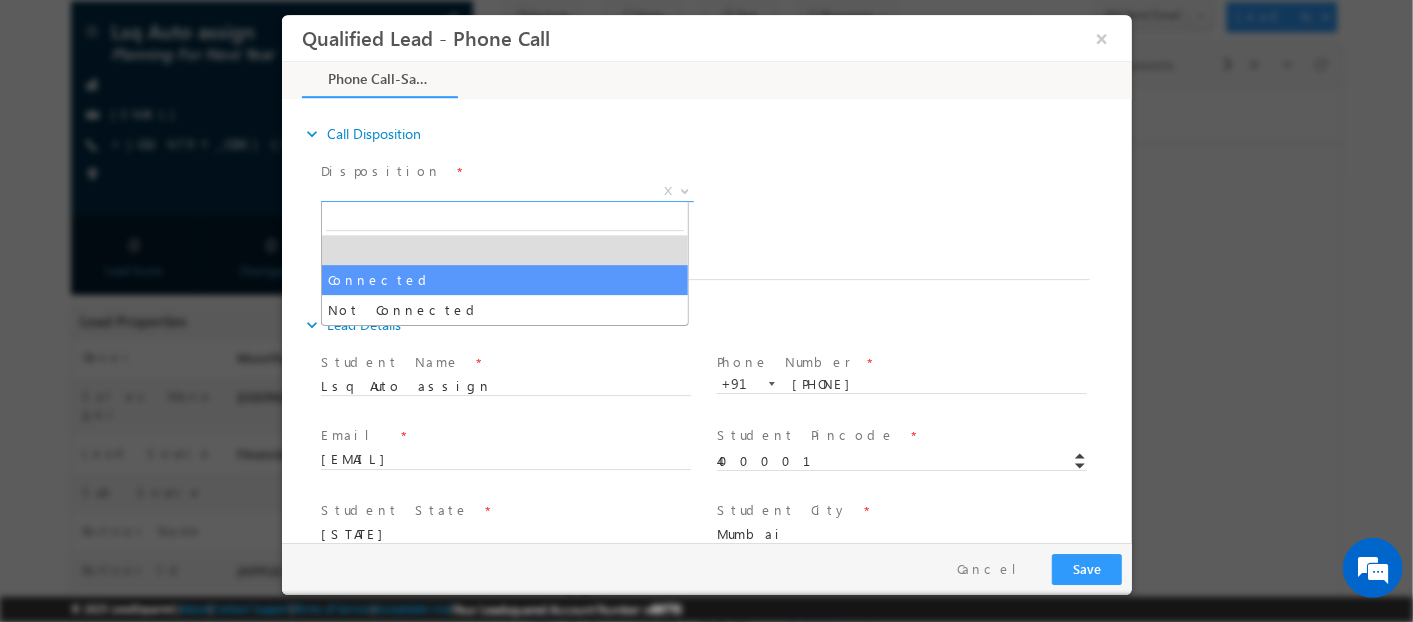 select on "Connected" 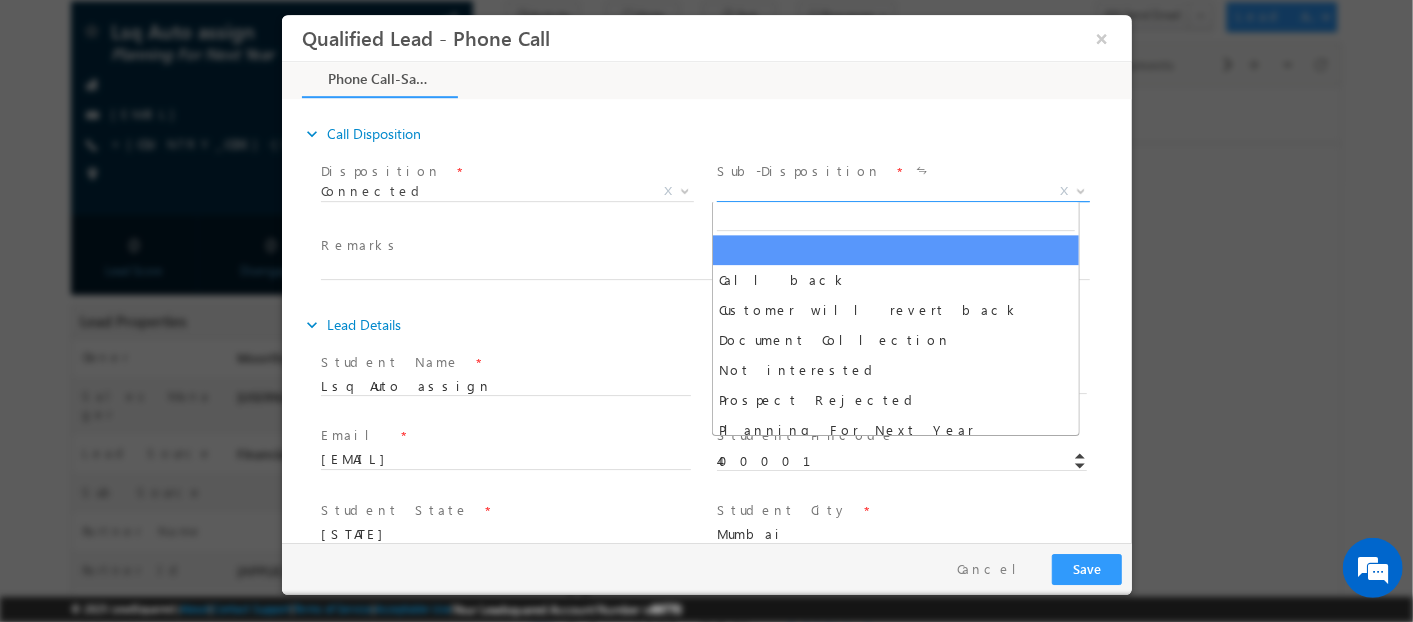 click on "X" at bounding box center [902, 192] 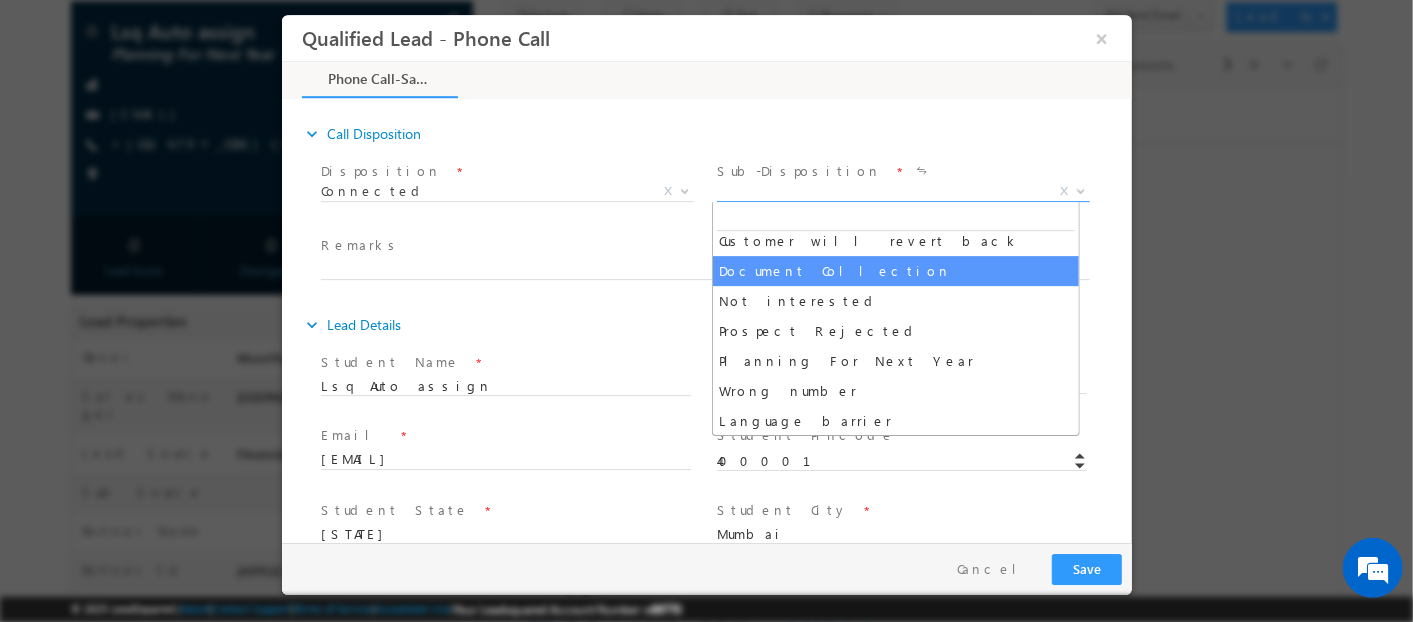 scroll, scrollTop: 0, scrollLeft: 0, axis: both 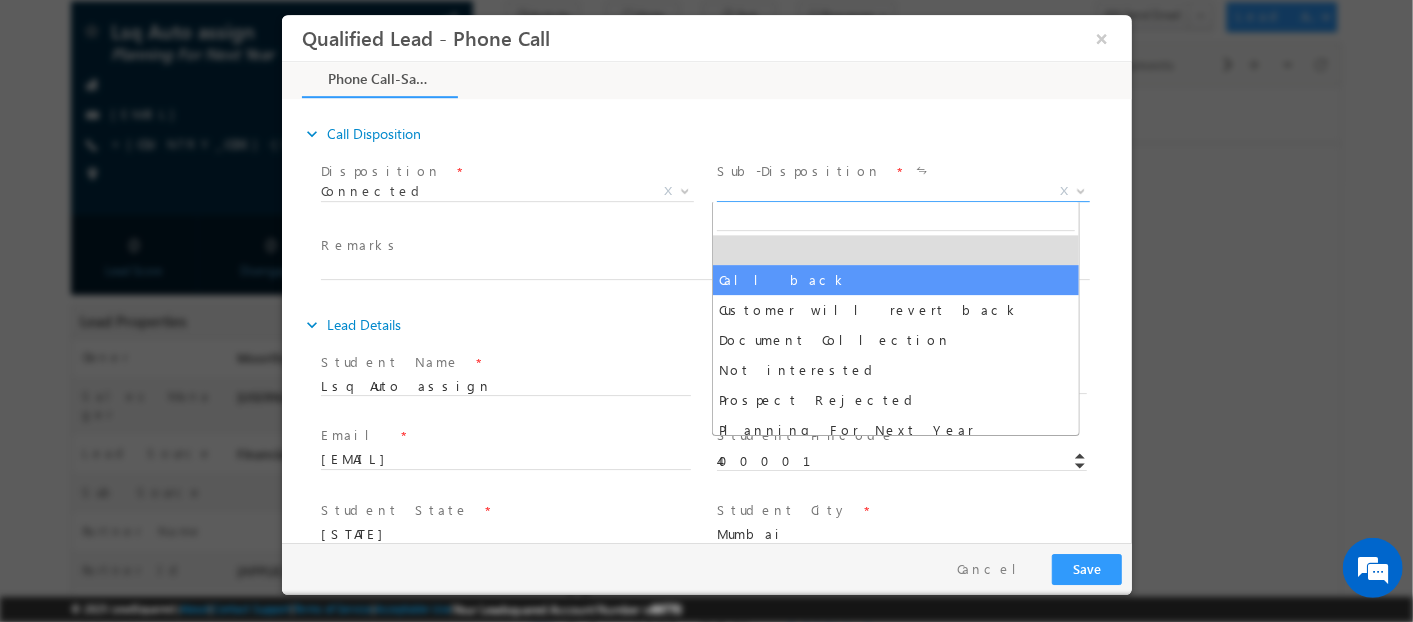 select on "Call back" 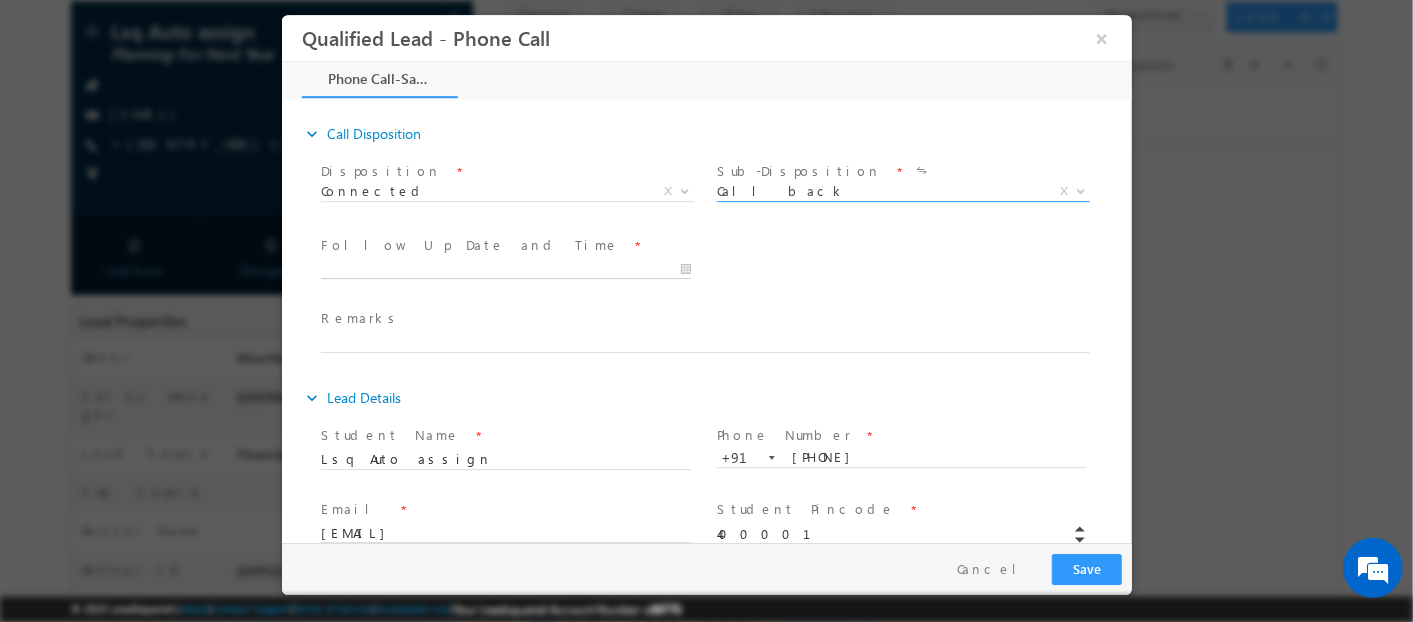type on "08/04/2025 6:01 PM" 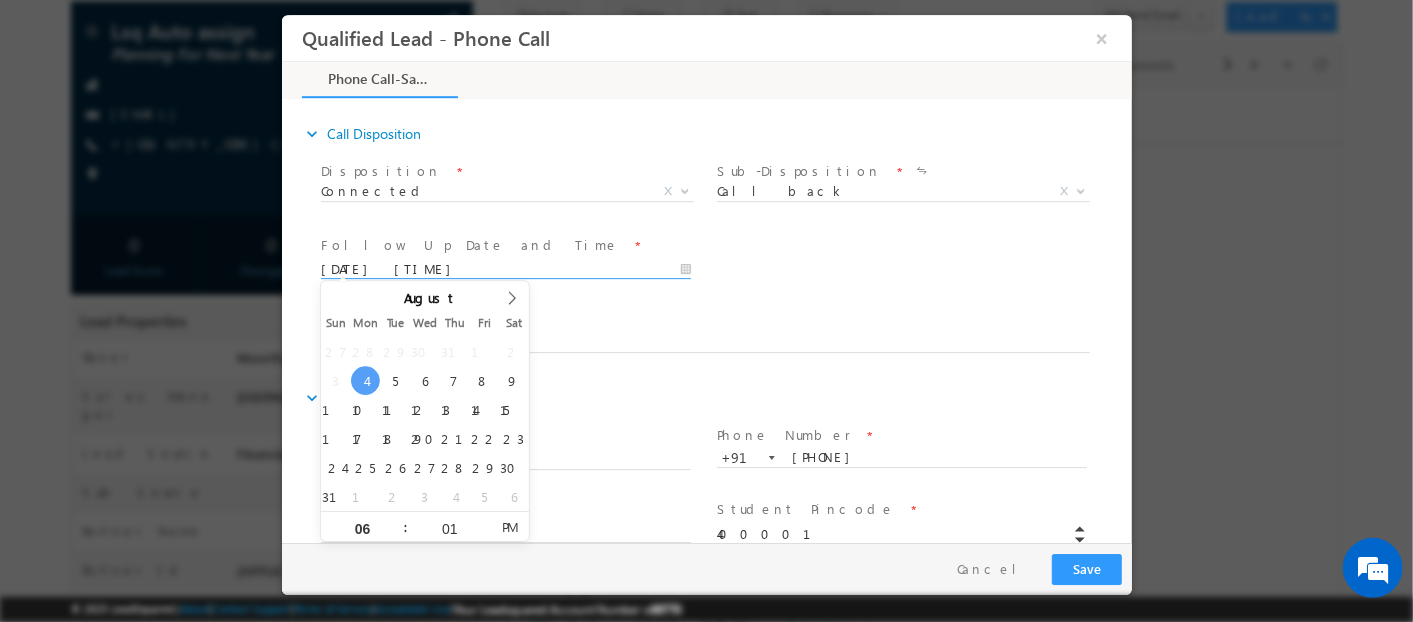 click on "08/04/2025 6:01 PM" at bounding box center [505, 270] 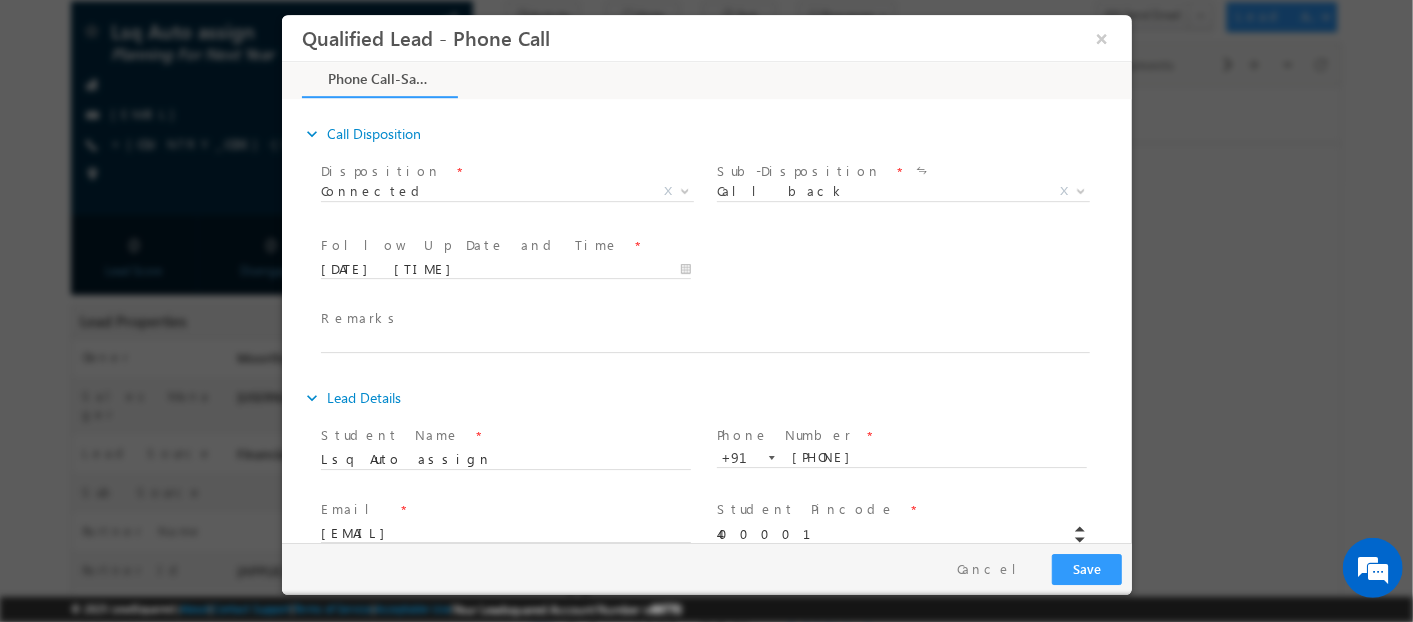 click on "Document Collection Status
*
Not Collected
Partially Collected
Fully Collected
X
Follow Up Date and Time
*
08/04/2025 6:01 PM" at bounding box center [723, 268] 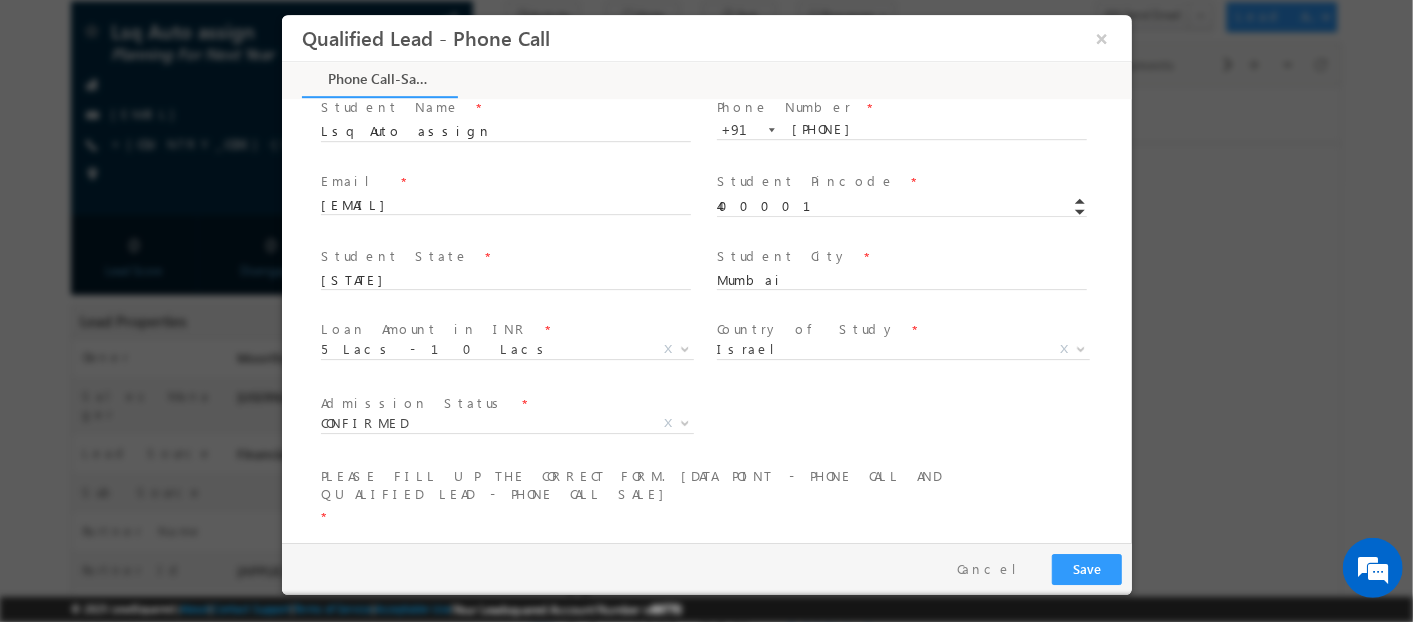 scroll, scrollTop: 328, scrollLeft: 0, axis: vertical 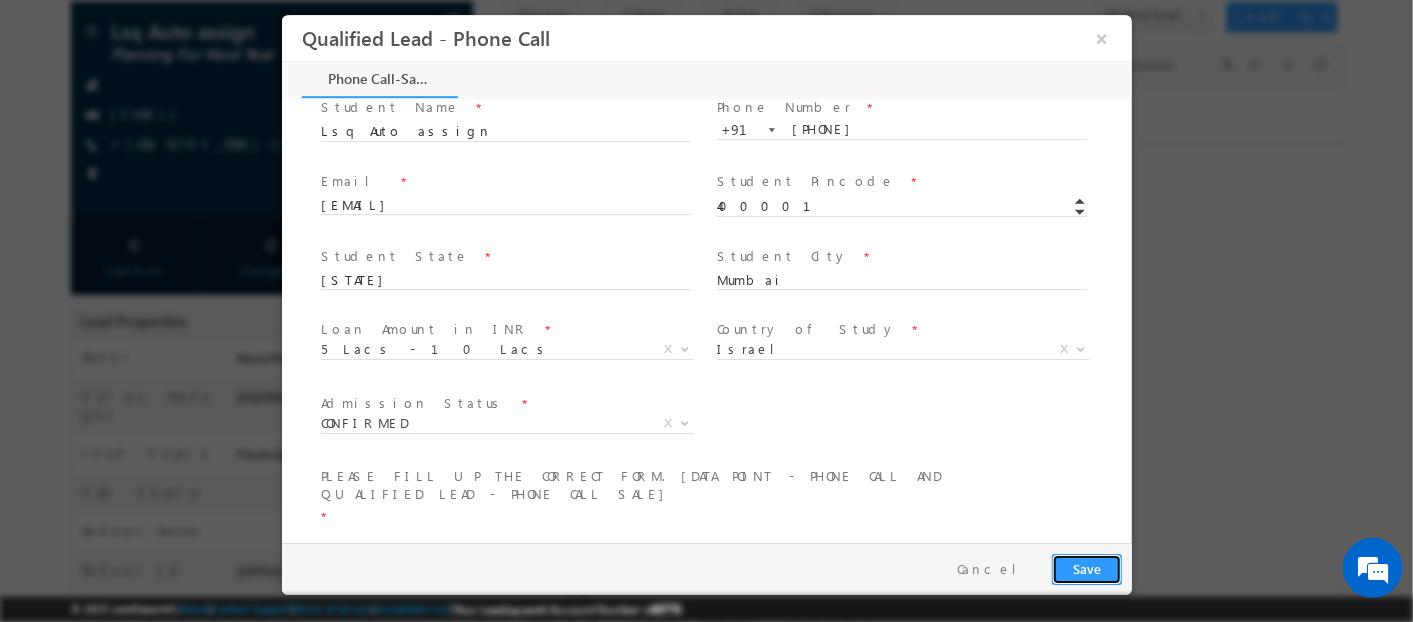 click on "Save" at bounding box center (1086, 569) 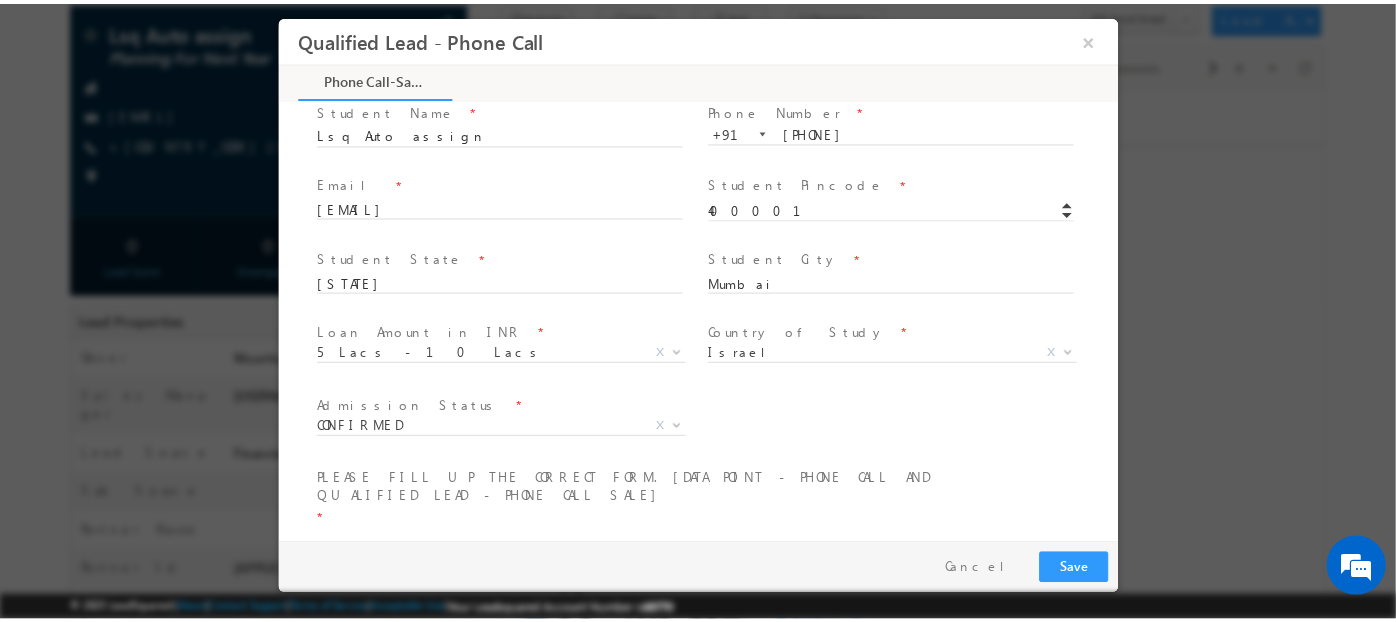 scroll, scrollTop: 328, scrollLeft: 0, axis: vertical 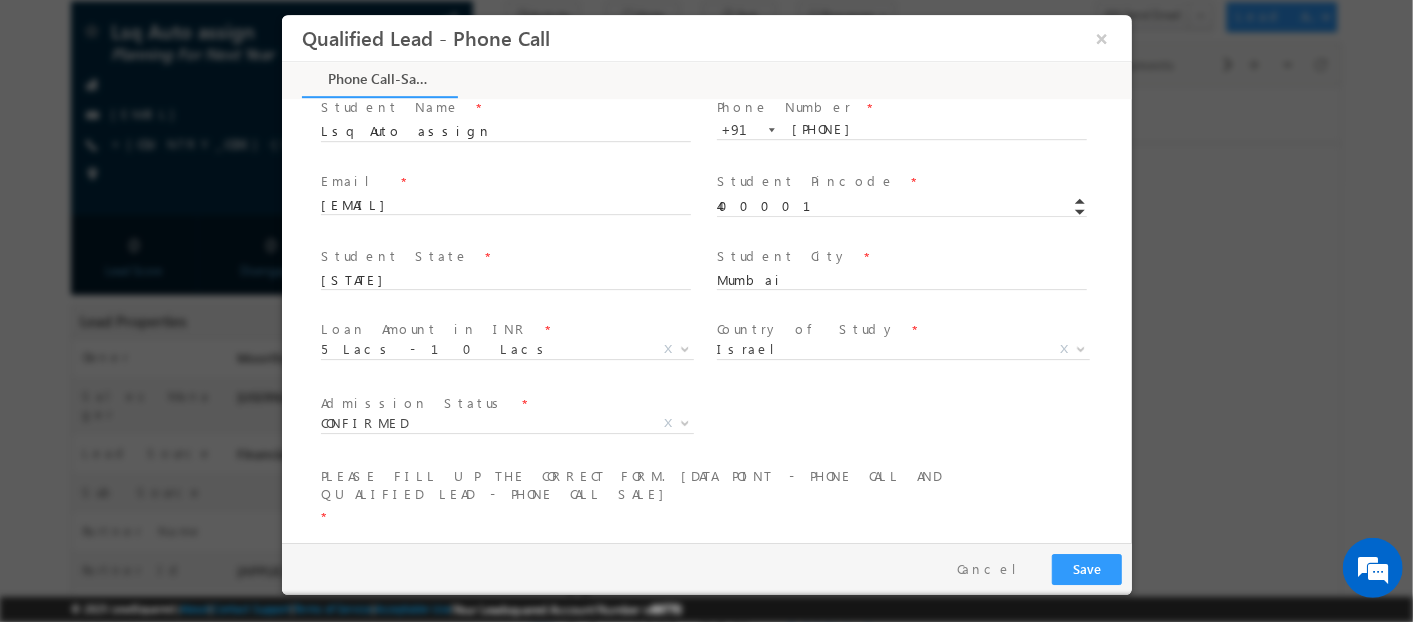 click at bounding box center (704, 541) 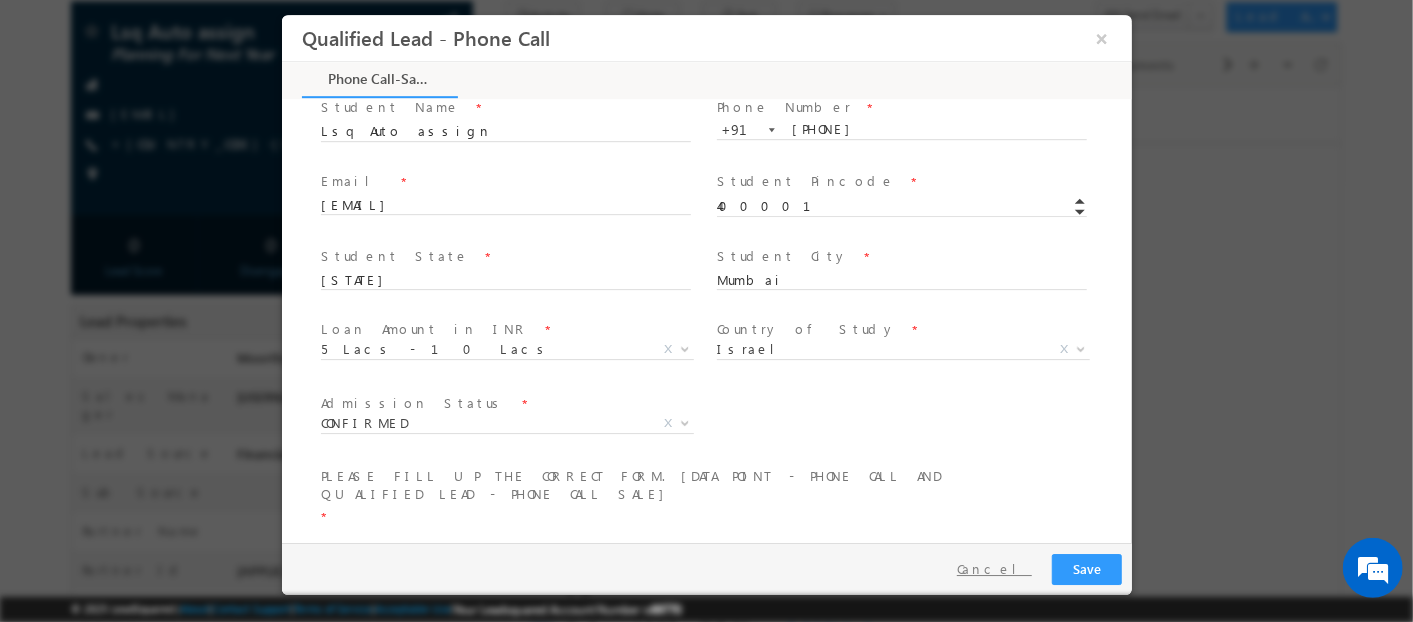 click on "Cancel" at bounding box center (993, 569) 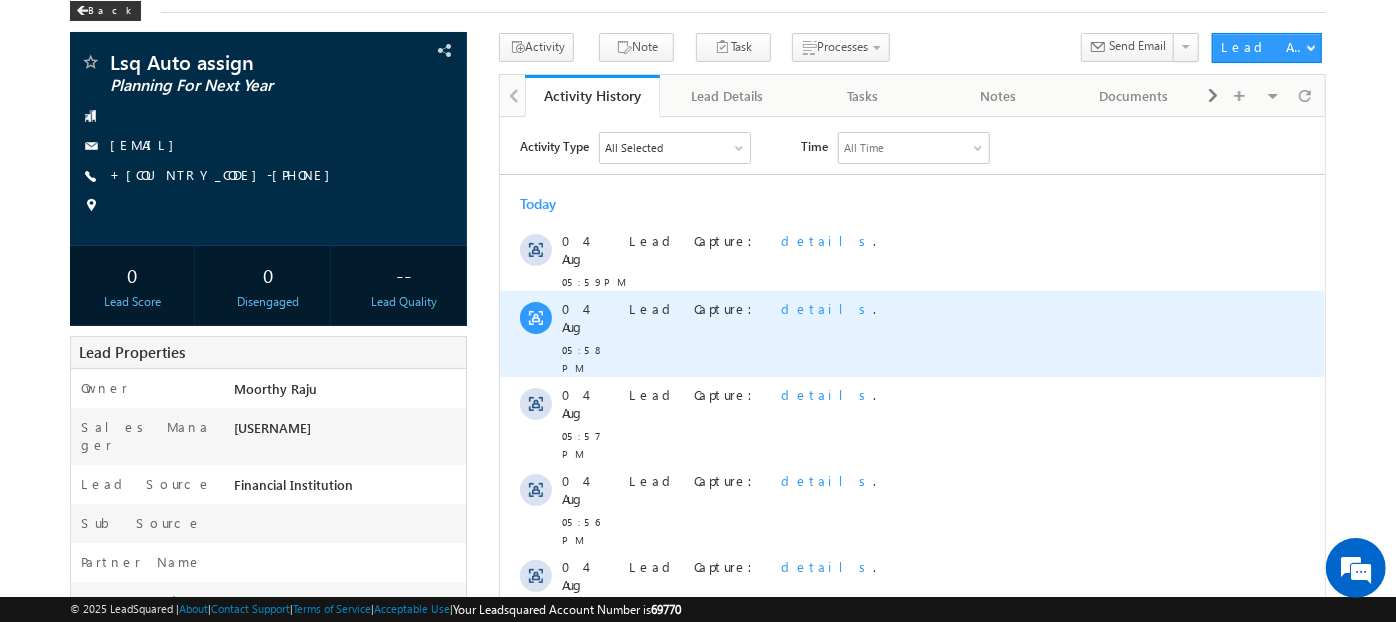 scroll, scrollTop: 112, scrollLeft: 0, axis: vertical 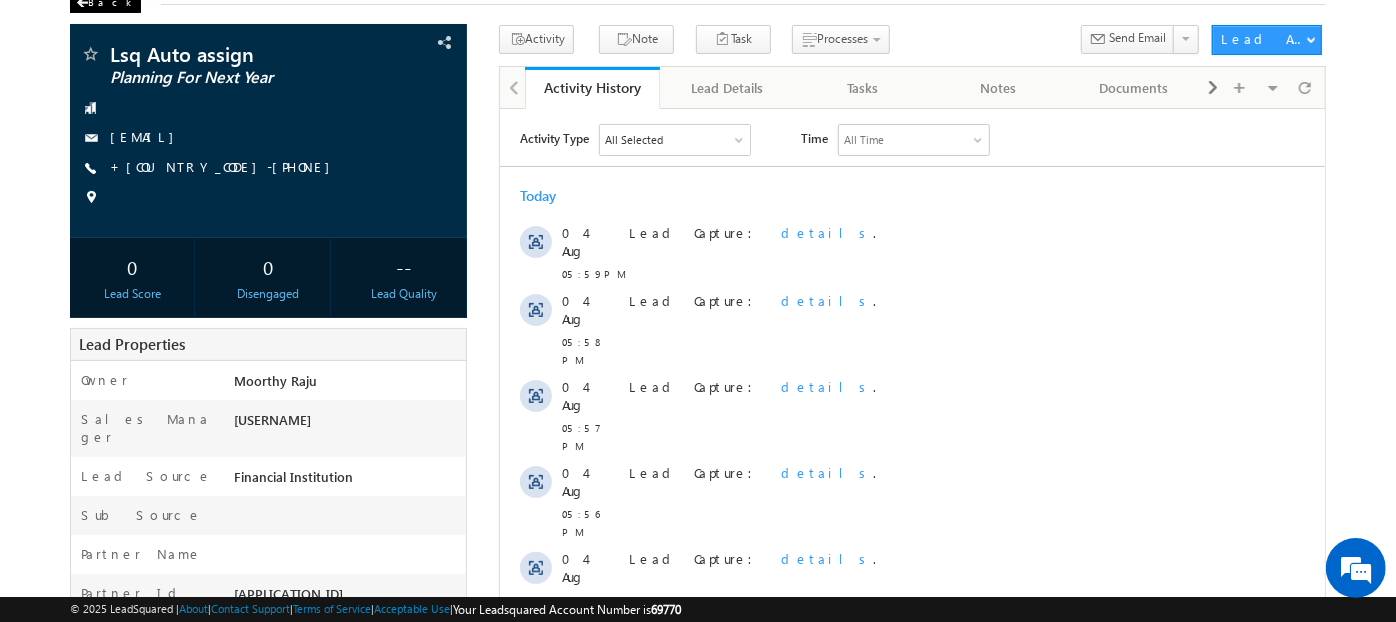 click on "Back" at bounding box center [105, 3] 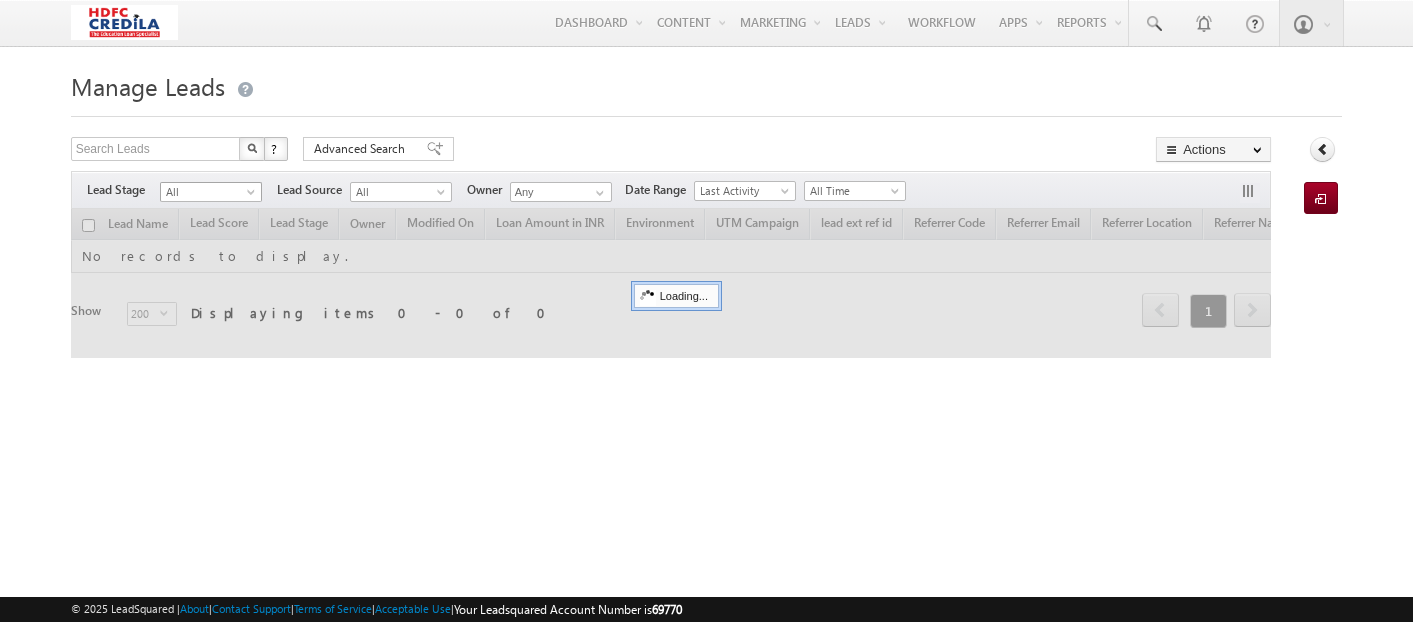 scroll, scrollTop: 0, scrollLeft: 0, axis: both 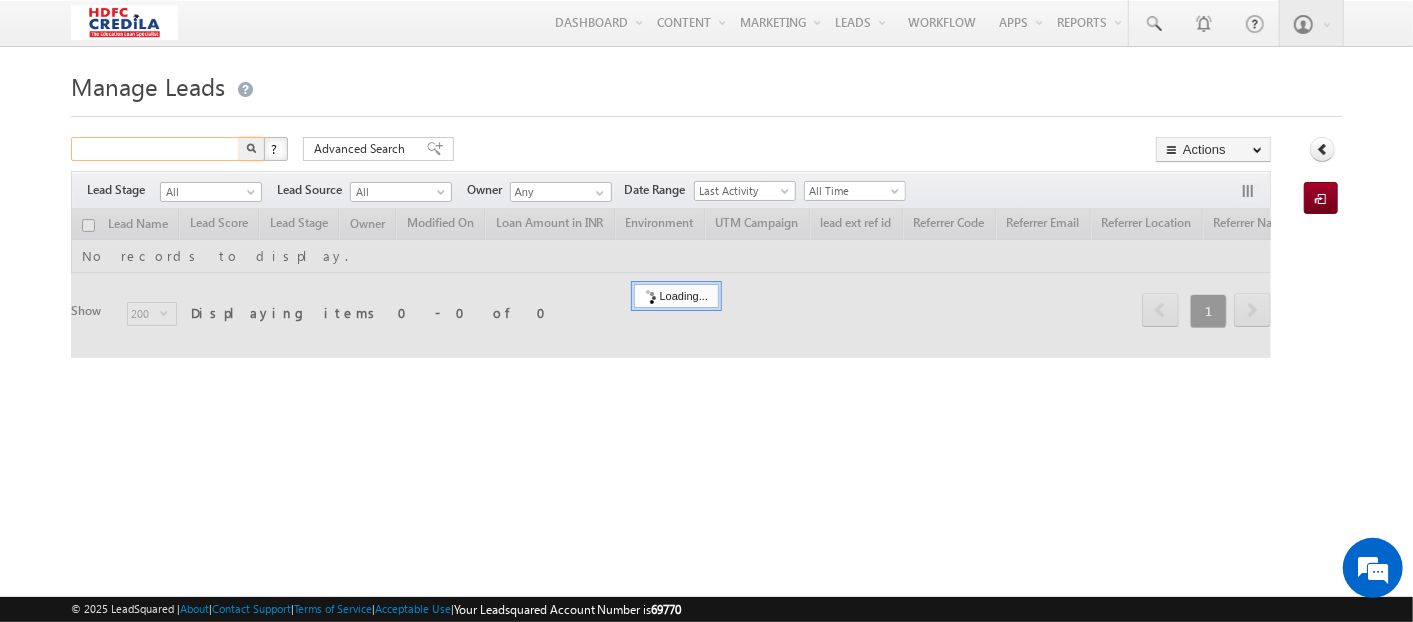 click at bounding box center (156, 149) 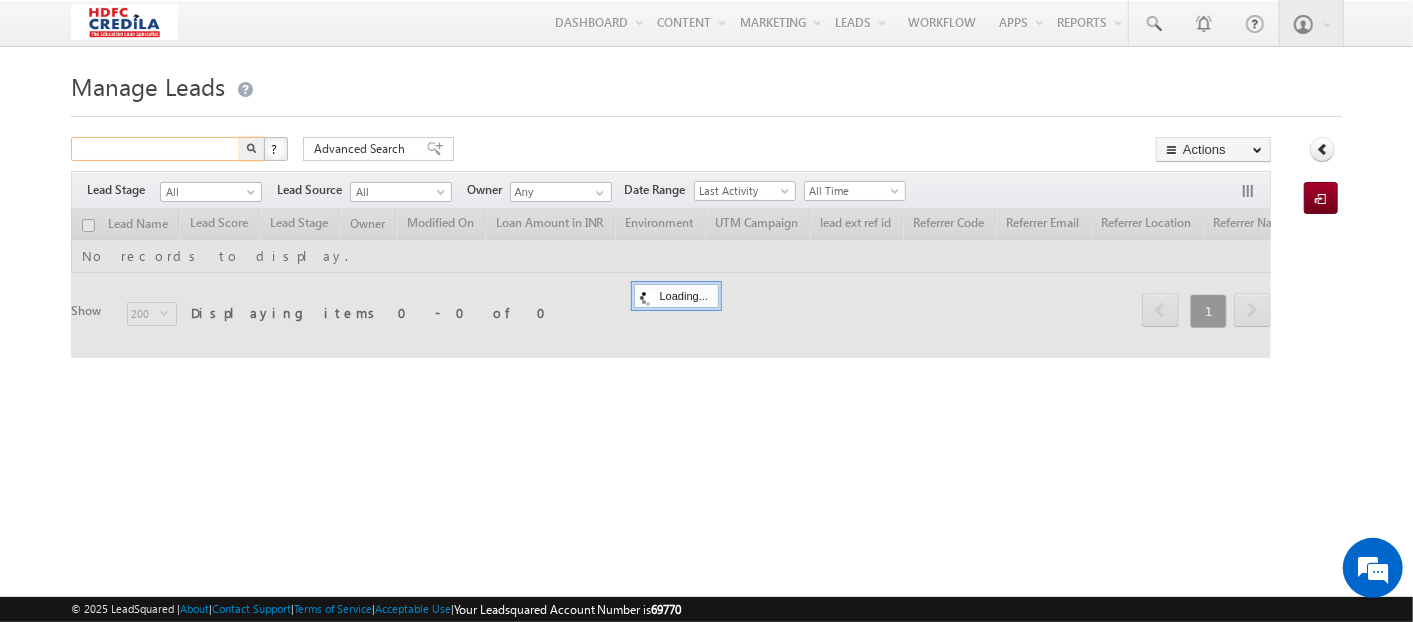 paste on "6910101827" 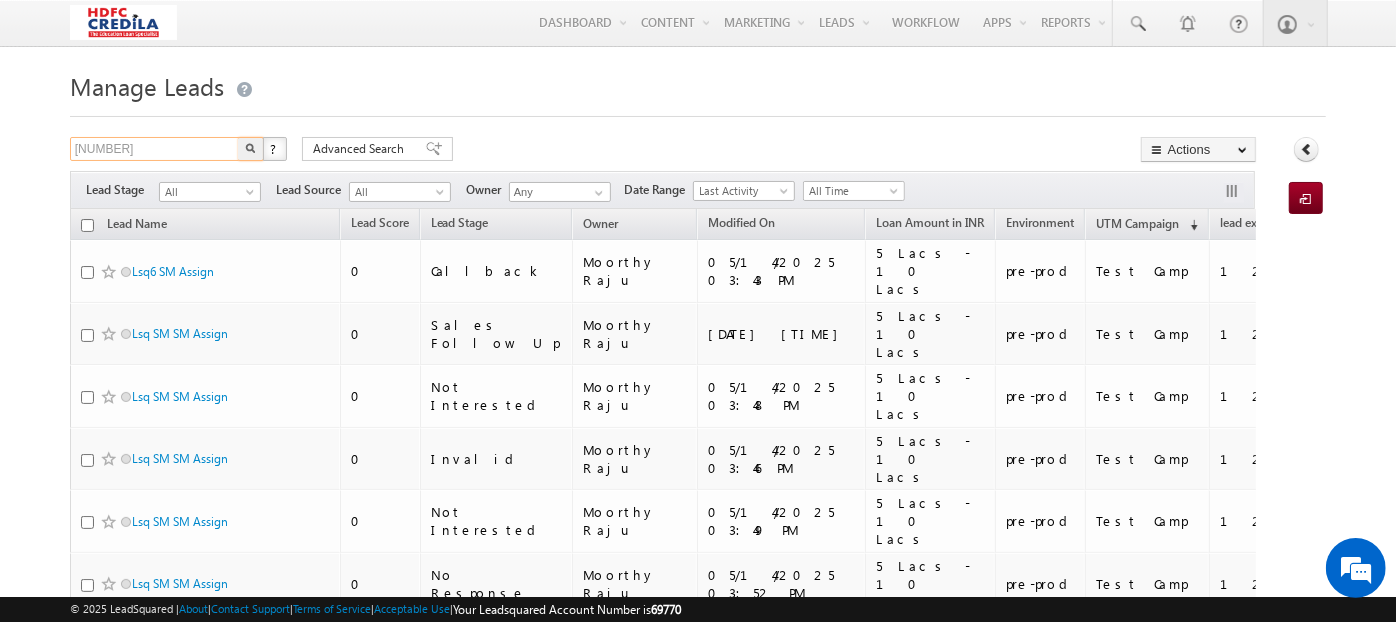 type on "6910101827" 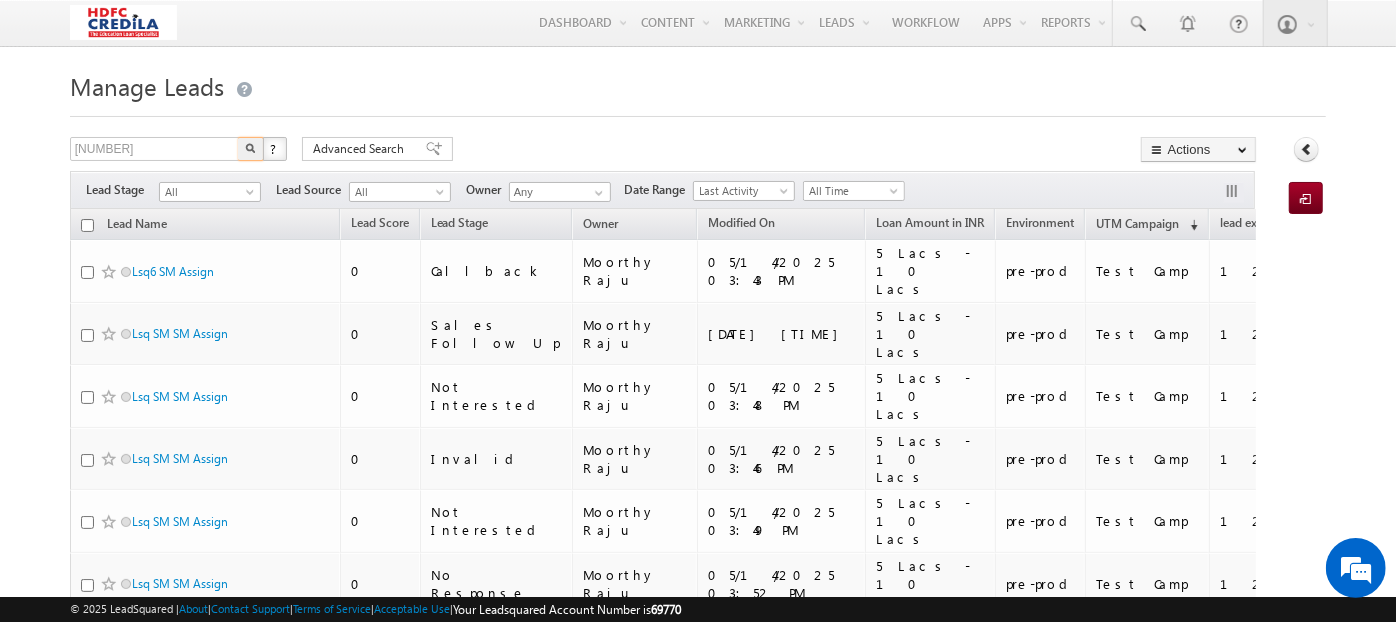 click at bounding box center (250, 148) 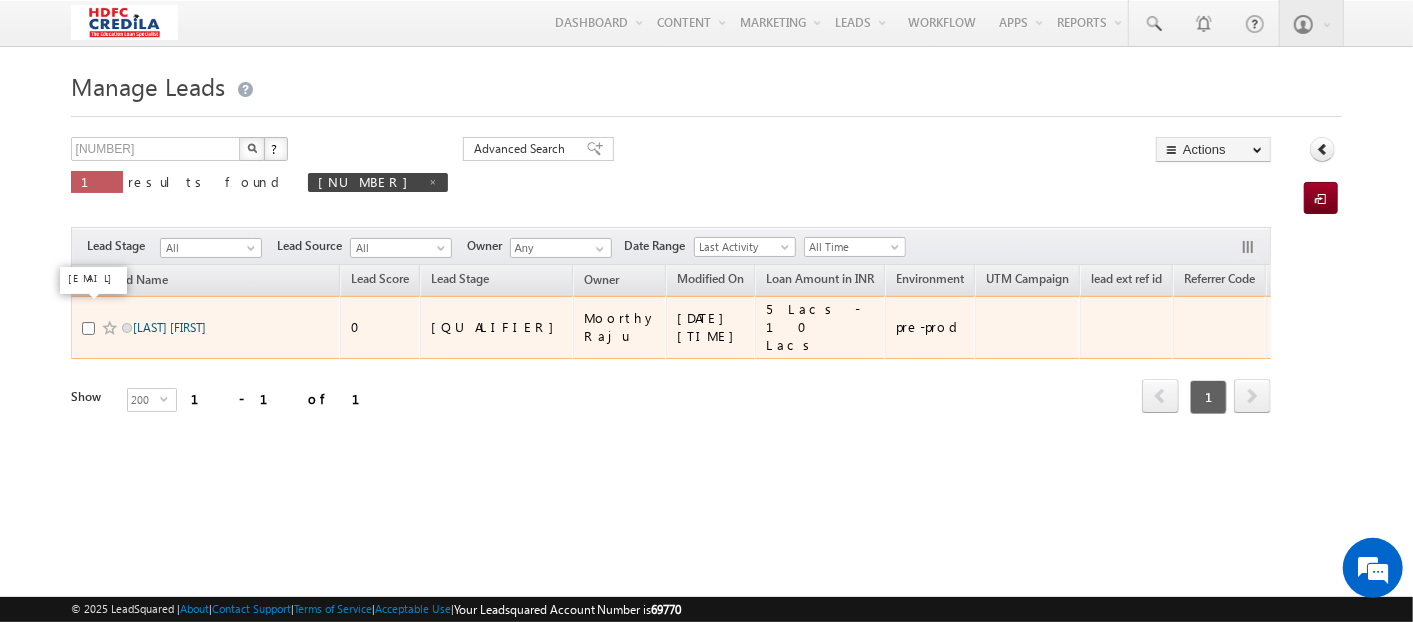 click on "[NAME] [NAME]" at bounding box center (169, 327) 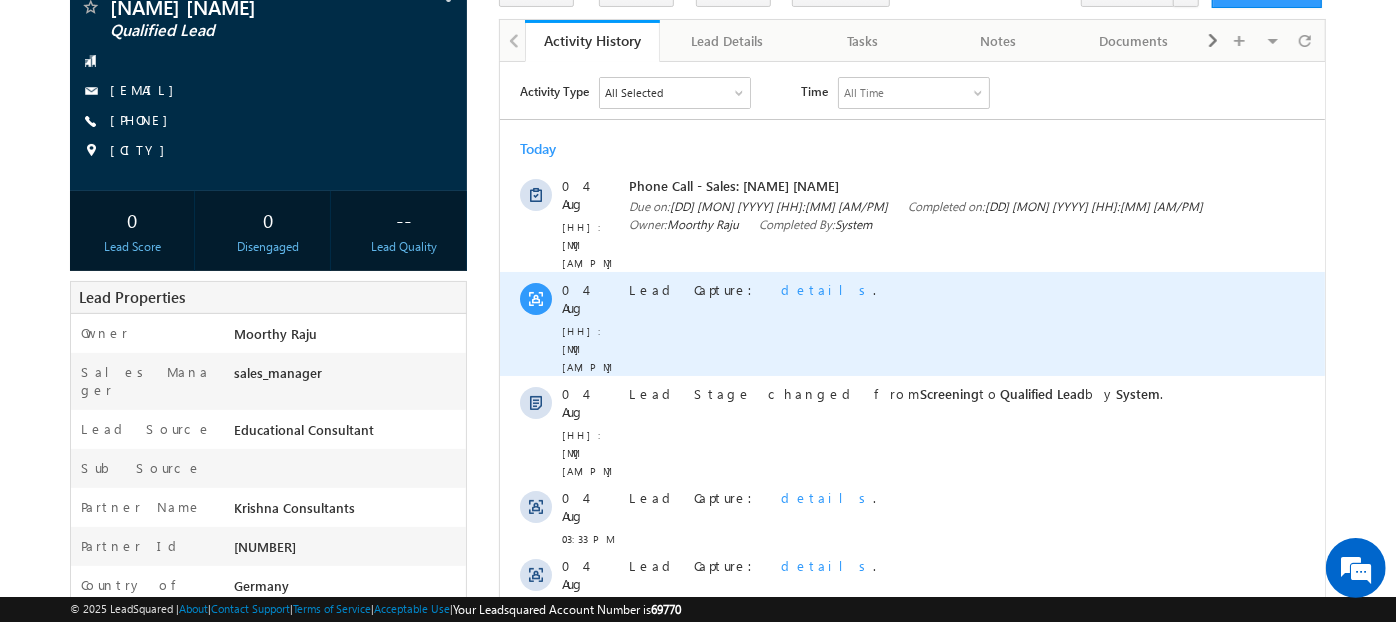 scroll, scrollTop: 157, scrollLeft: 0, axis: vertical 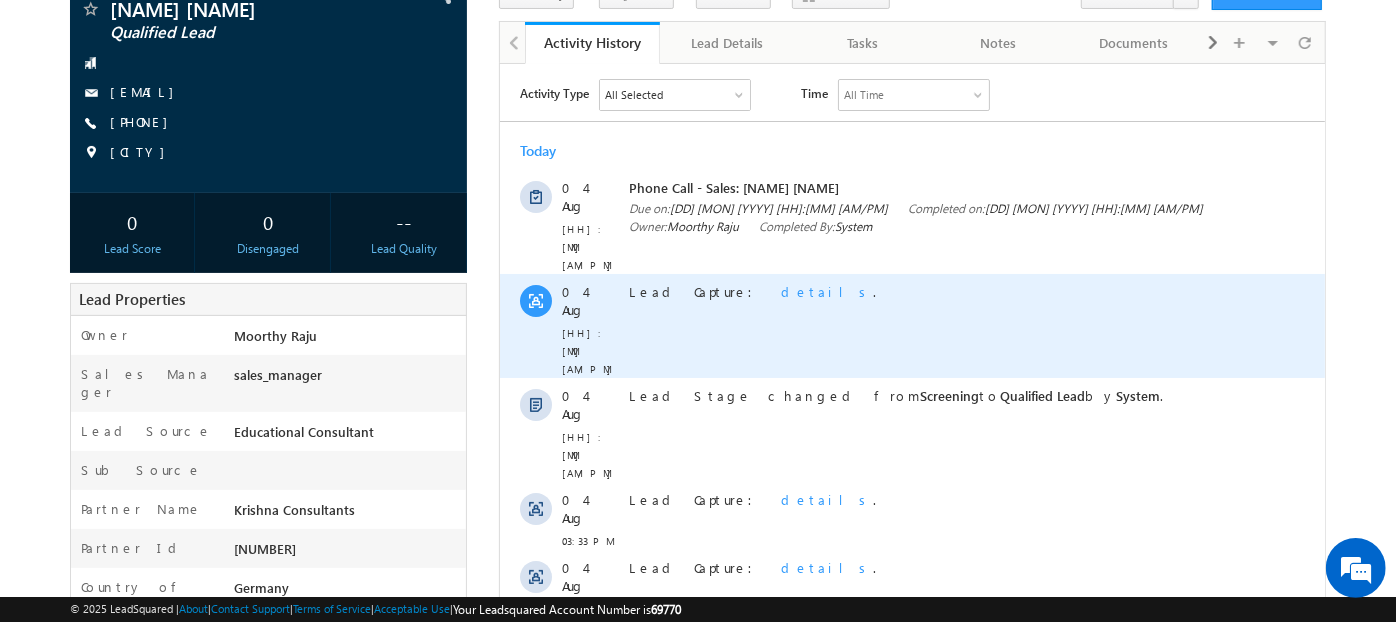 click on "details" at bounding box center [827, 290] 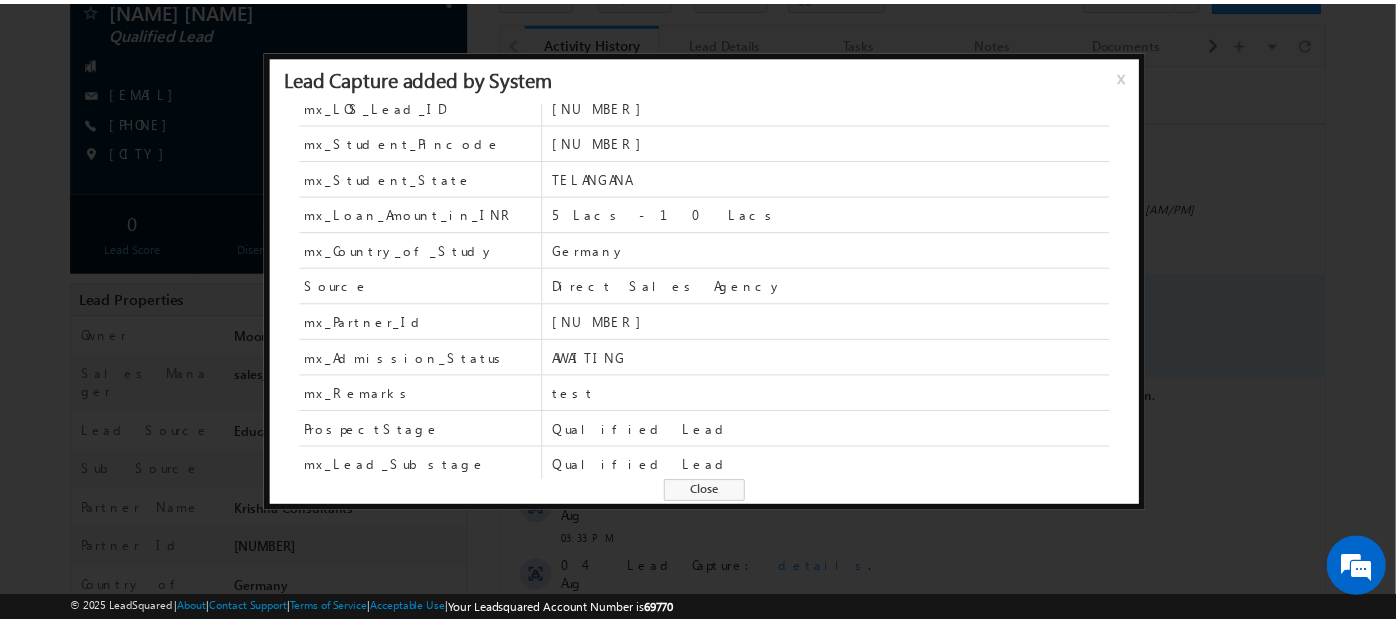 scroll, scrollTop: 122, scrollLeft: 0, axis: vertical 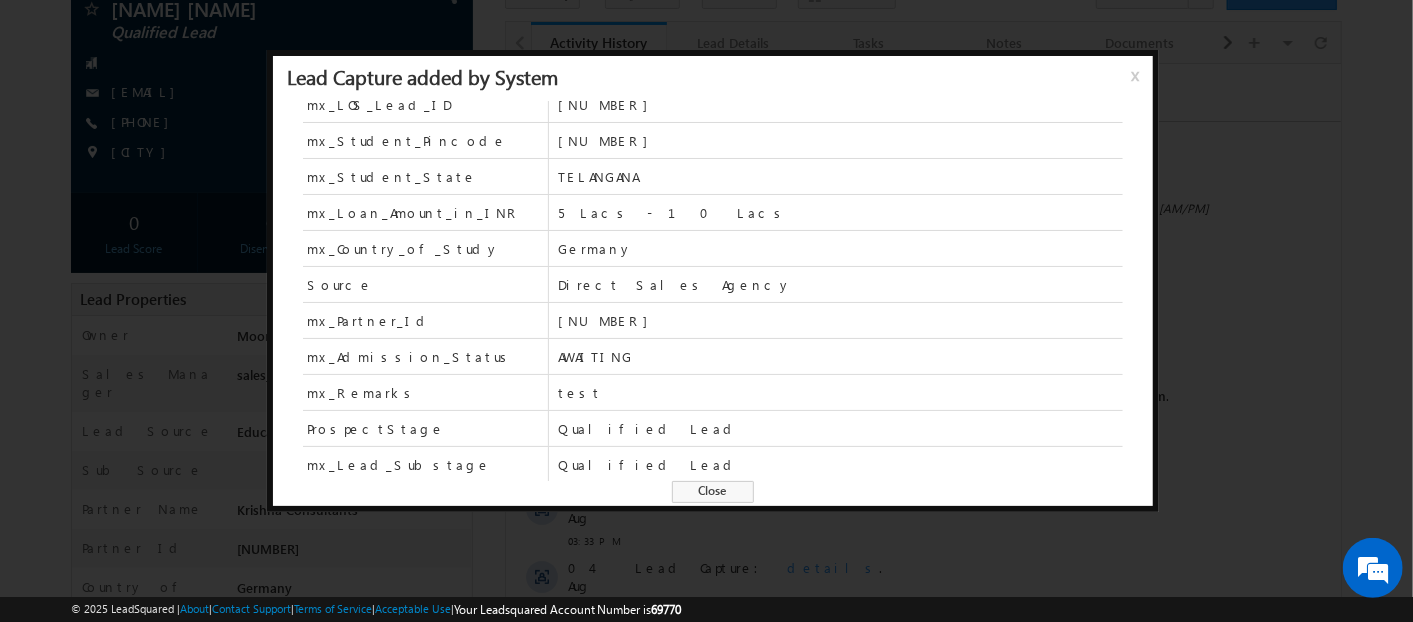 drag, startPoint x: 1137, startPoint y: 76, endPoint x: 636, endPoint y: 12, distance: 505.0713 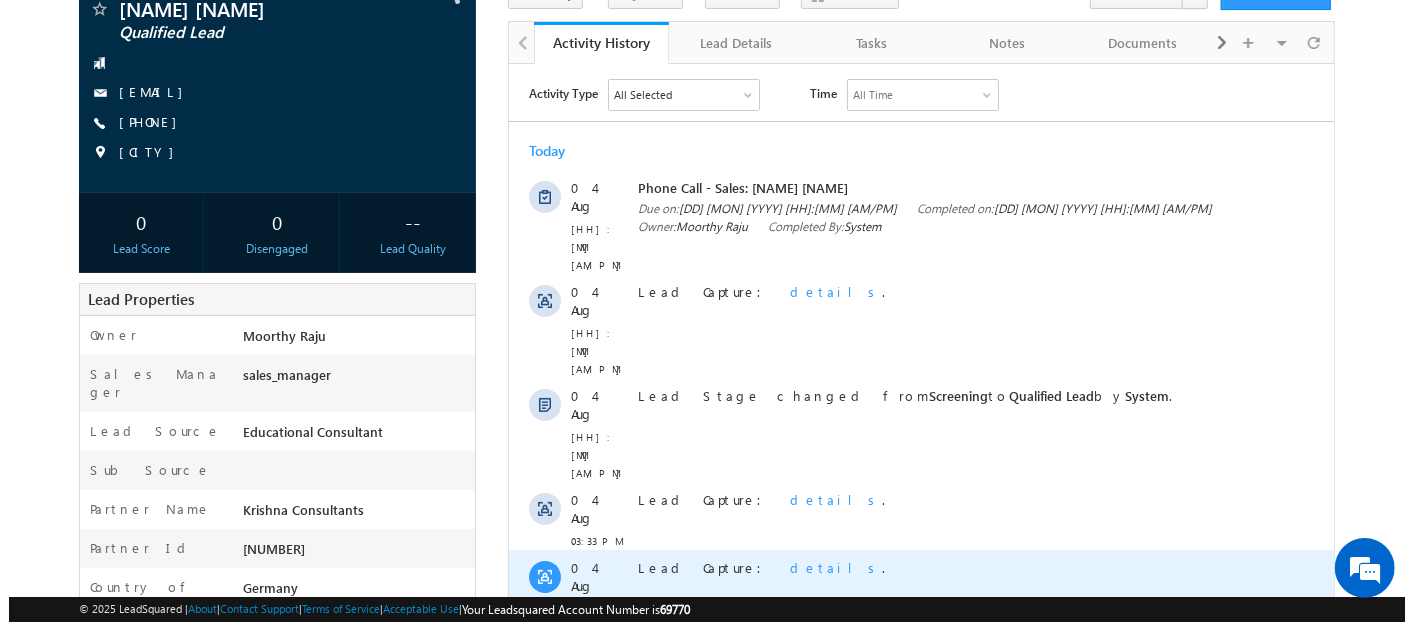 scroll, scrollTop: 0, scrollLeft: 0, axis: both 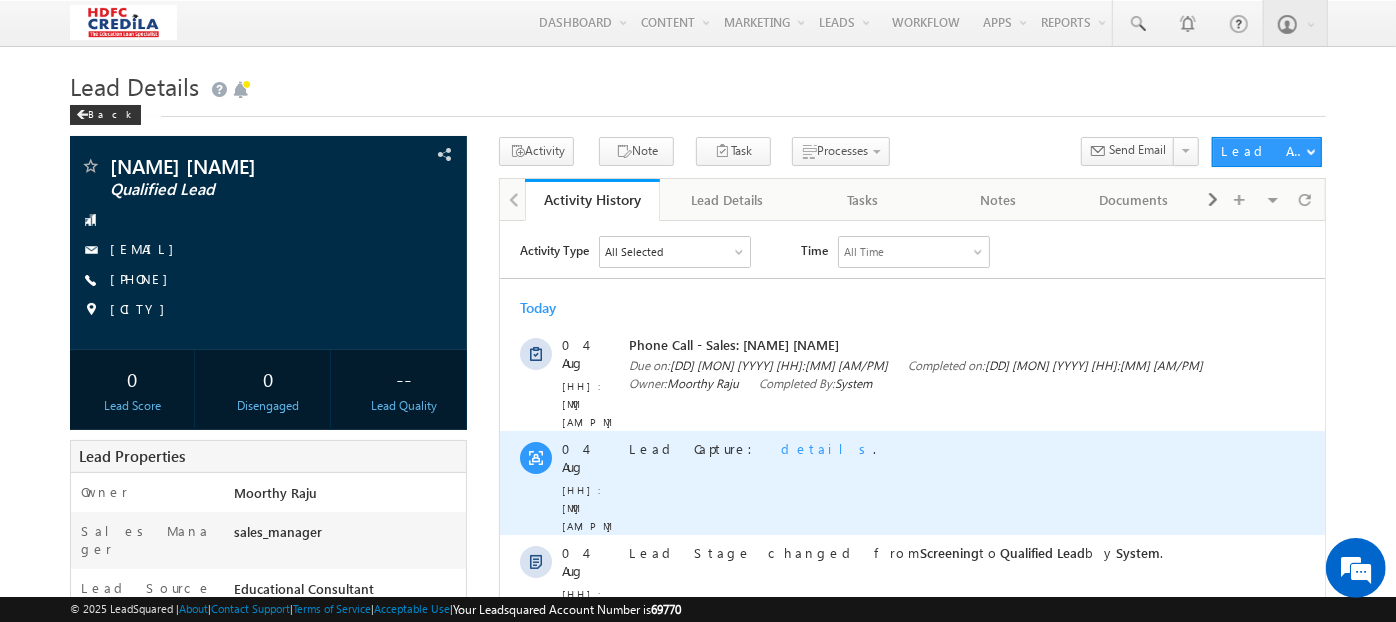 click on "details" at bounding box center [827, 447] 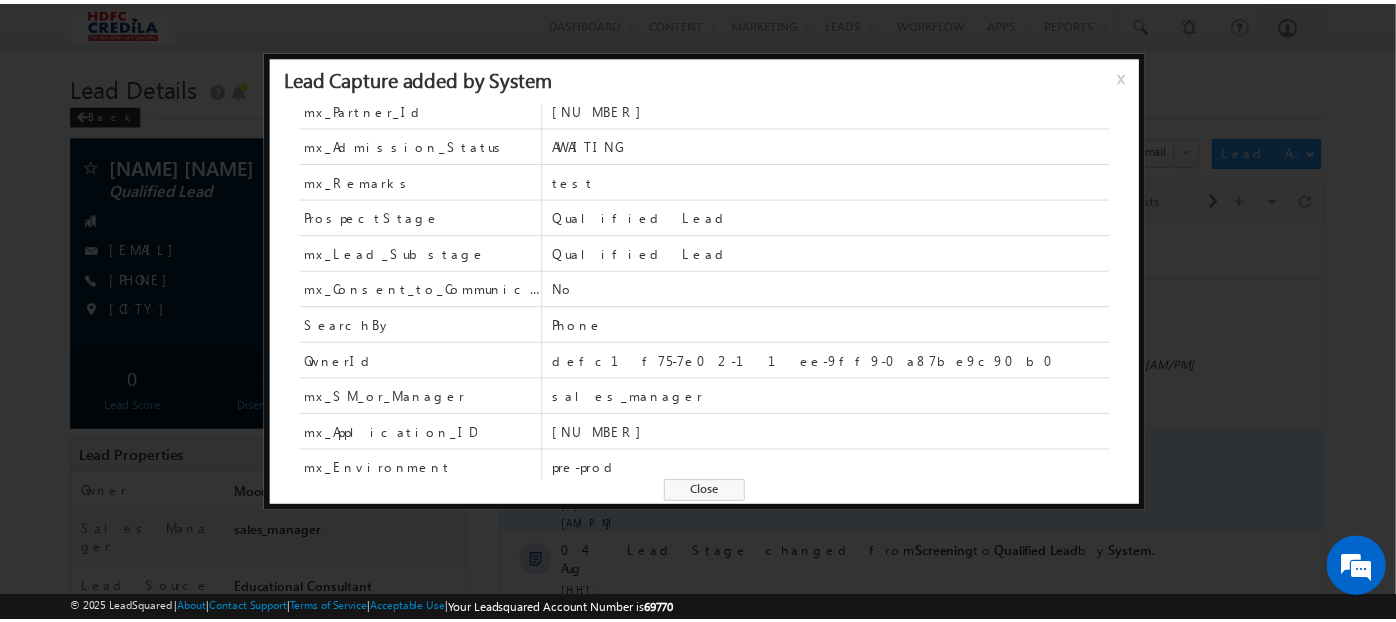scroll, scrollTop: 333, scrollLeft: 0, axis: vertical 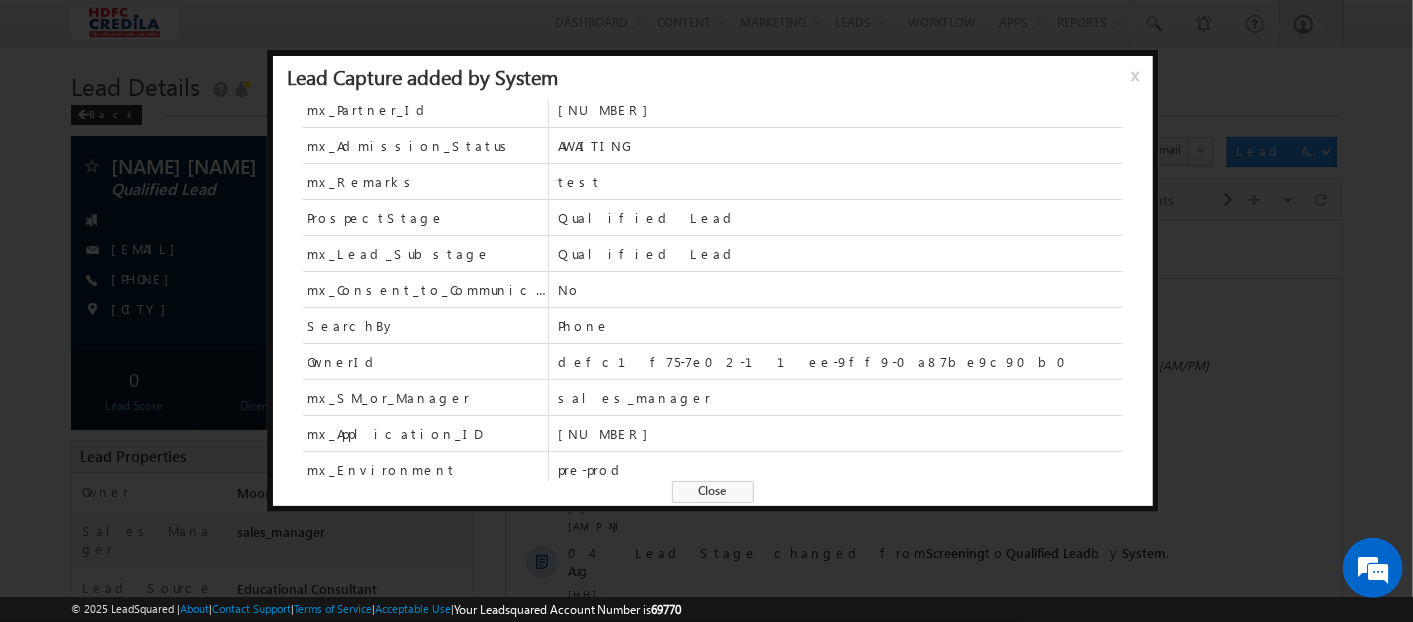 click on "x" at bounding box center (1139, 83) 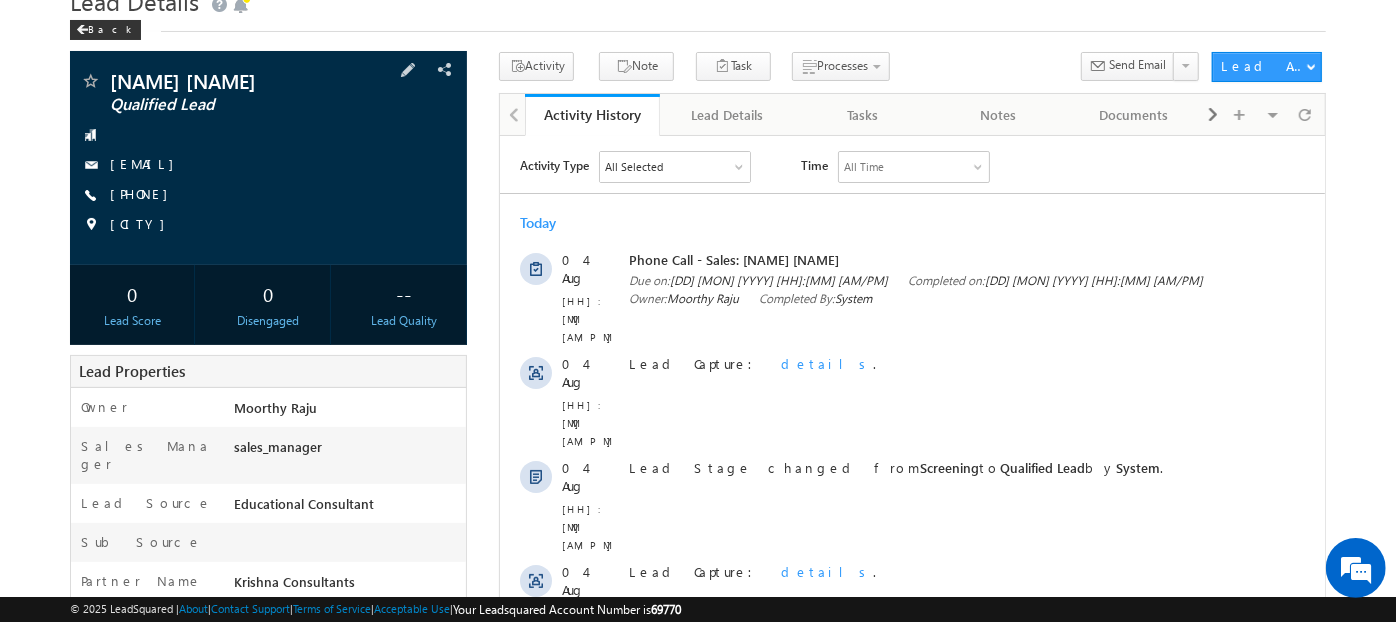 scroll, scrollTop: 0, scrollLeft: 0, axis: both 